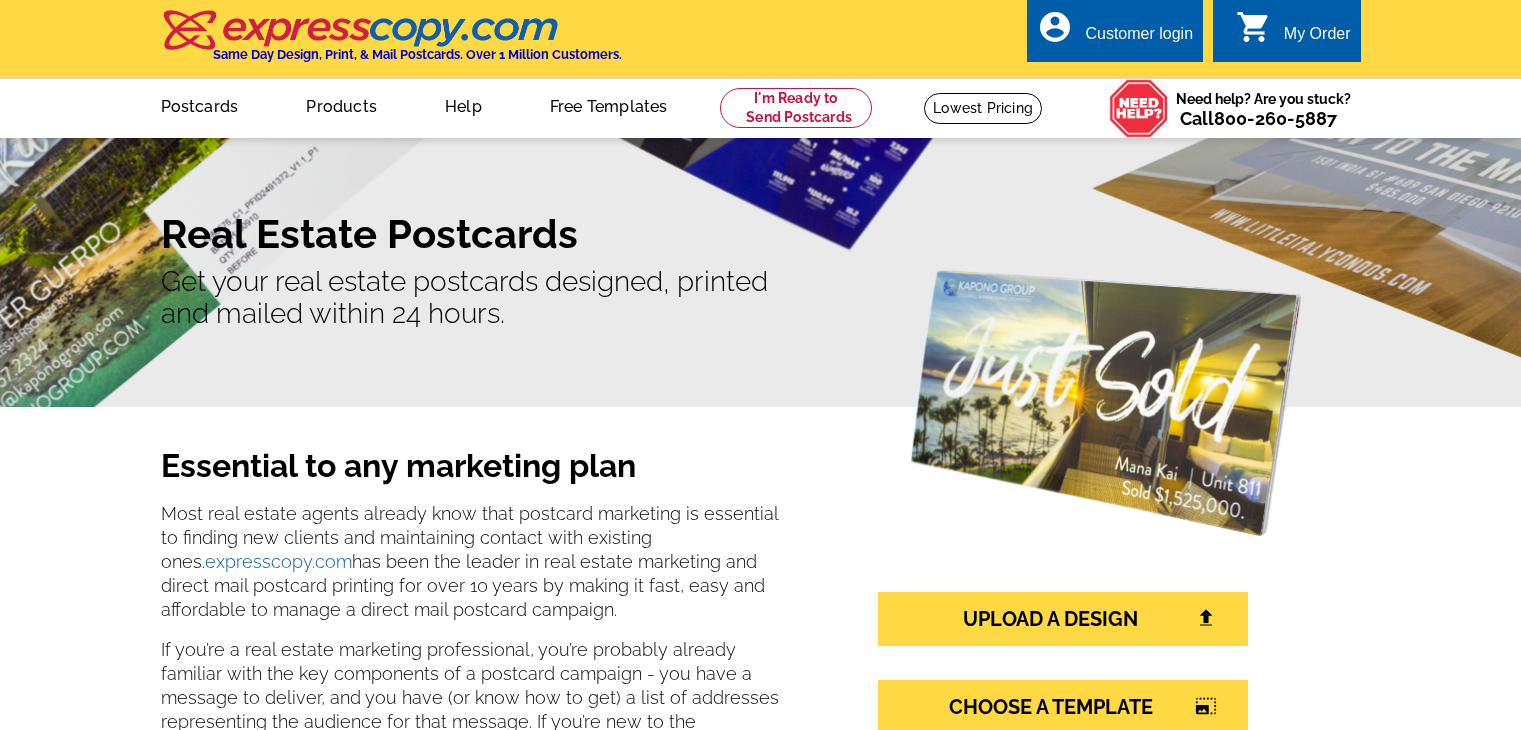 scroll, scrollTop: 0, scrollLeft: 0, axis: both 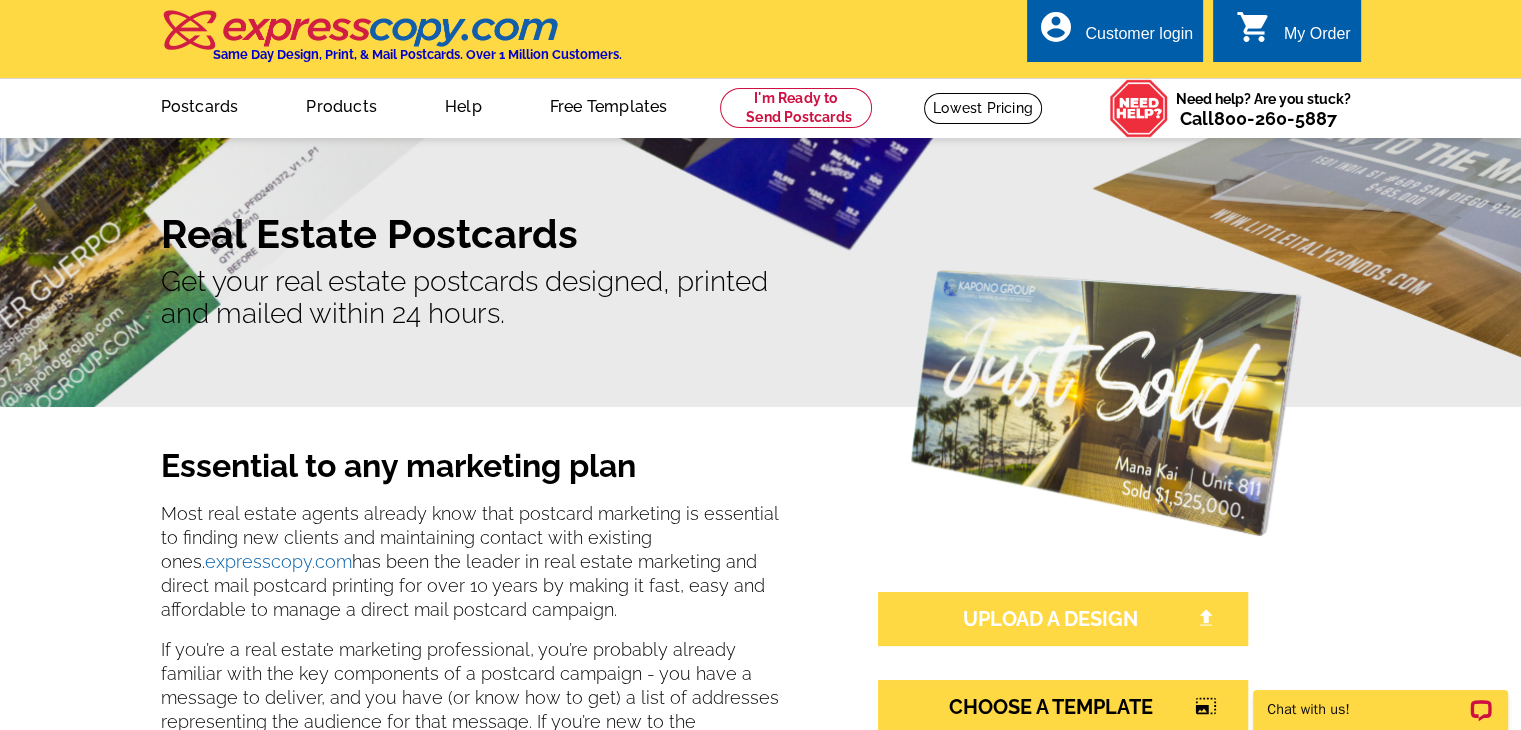 click on "UPLOAD A DESIGN" at bounding box center (1063, 619) 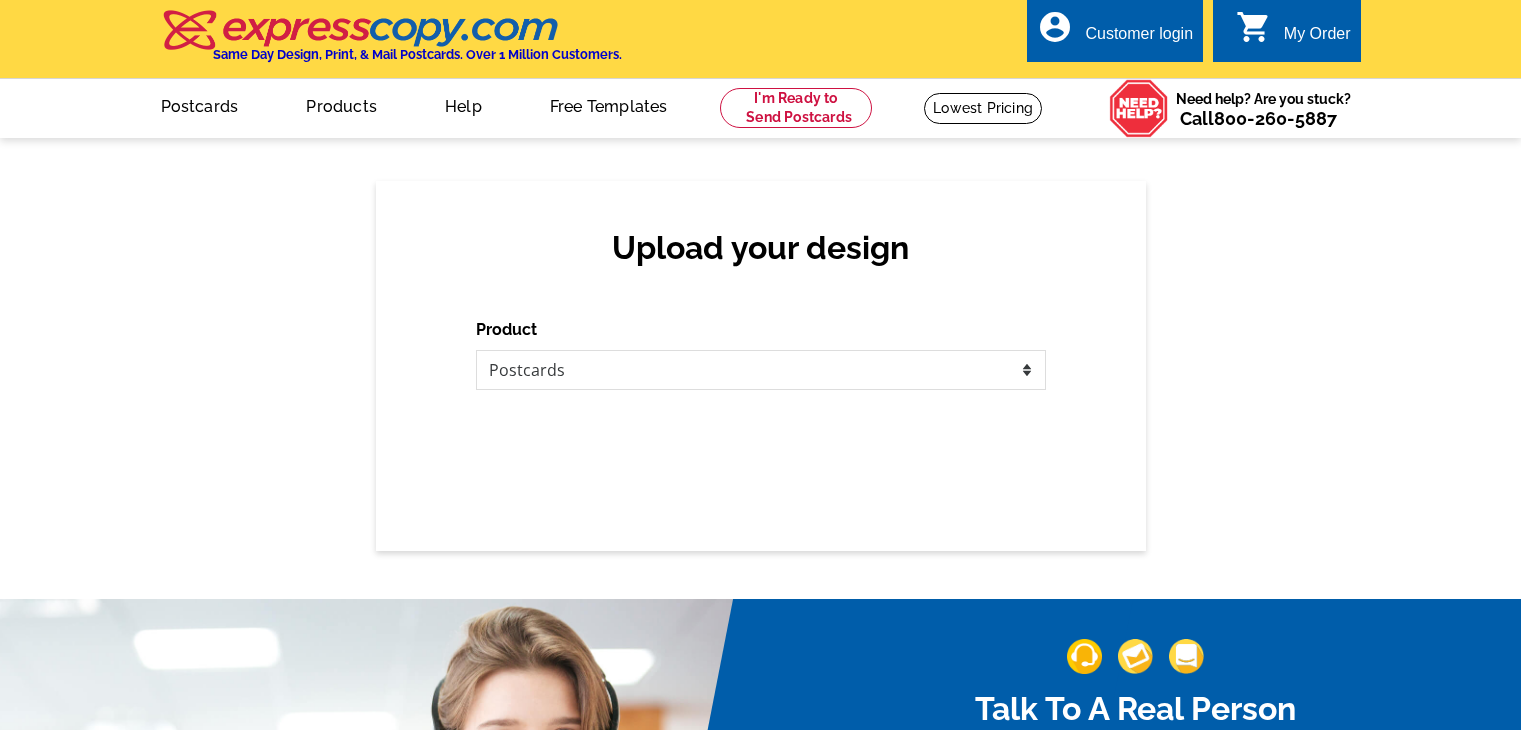 scroll, scrollTop: 0, scrollLeft: 0, axis: both 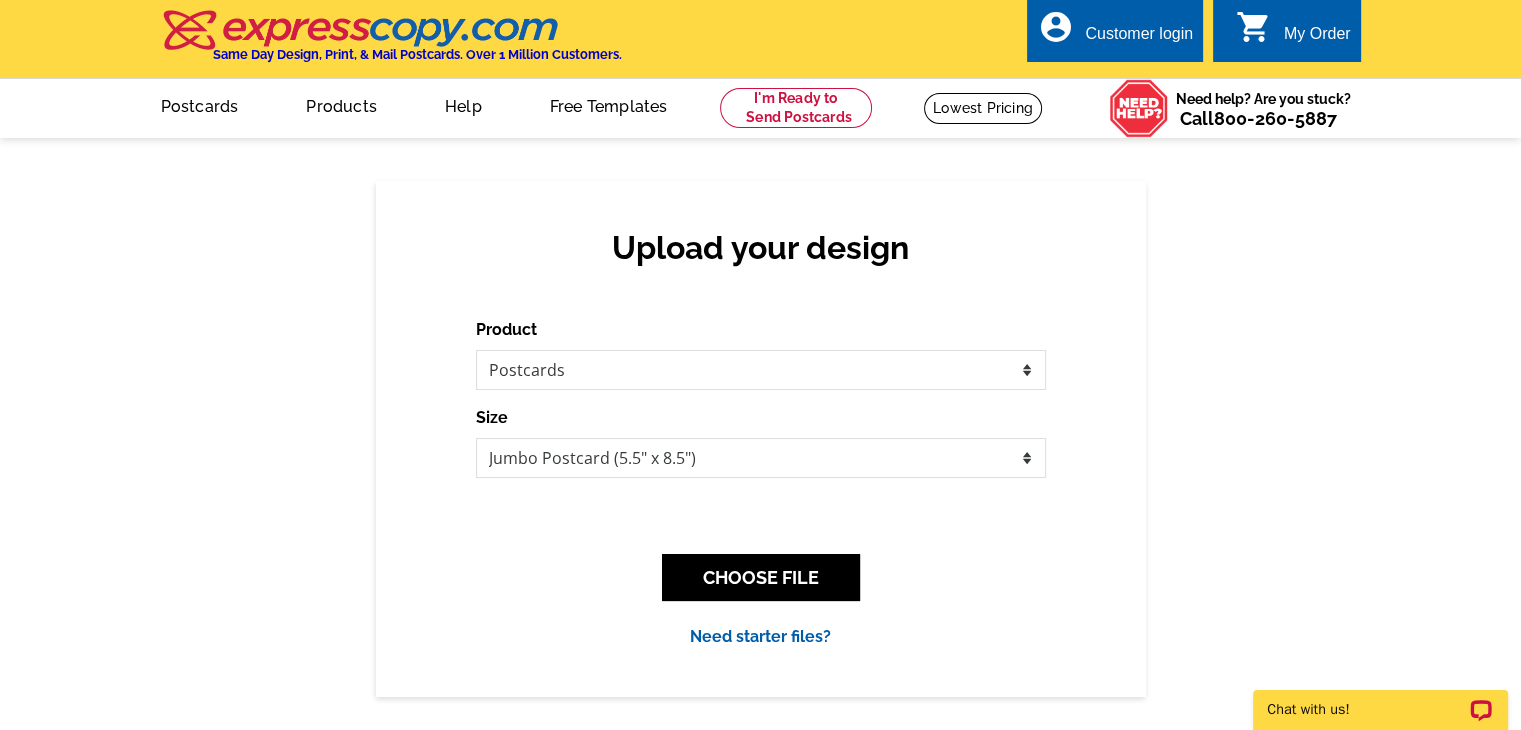 drag, startPoint x: 0, startPoint y: 0, endPoint x: 200, endPoint y: 107, distance: 226.82372 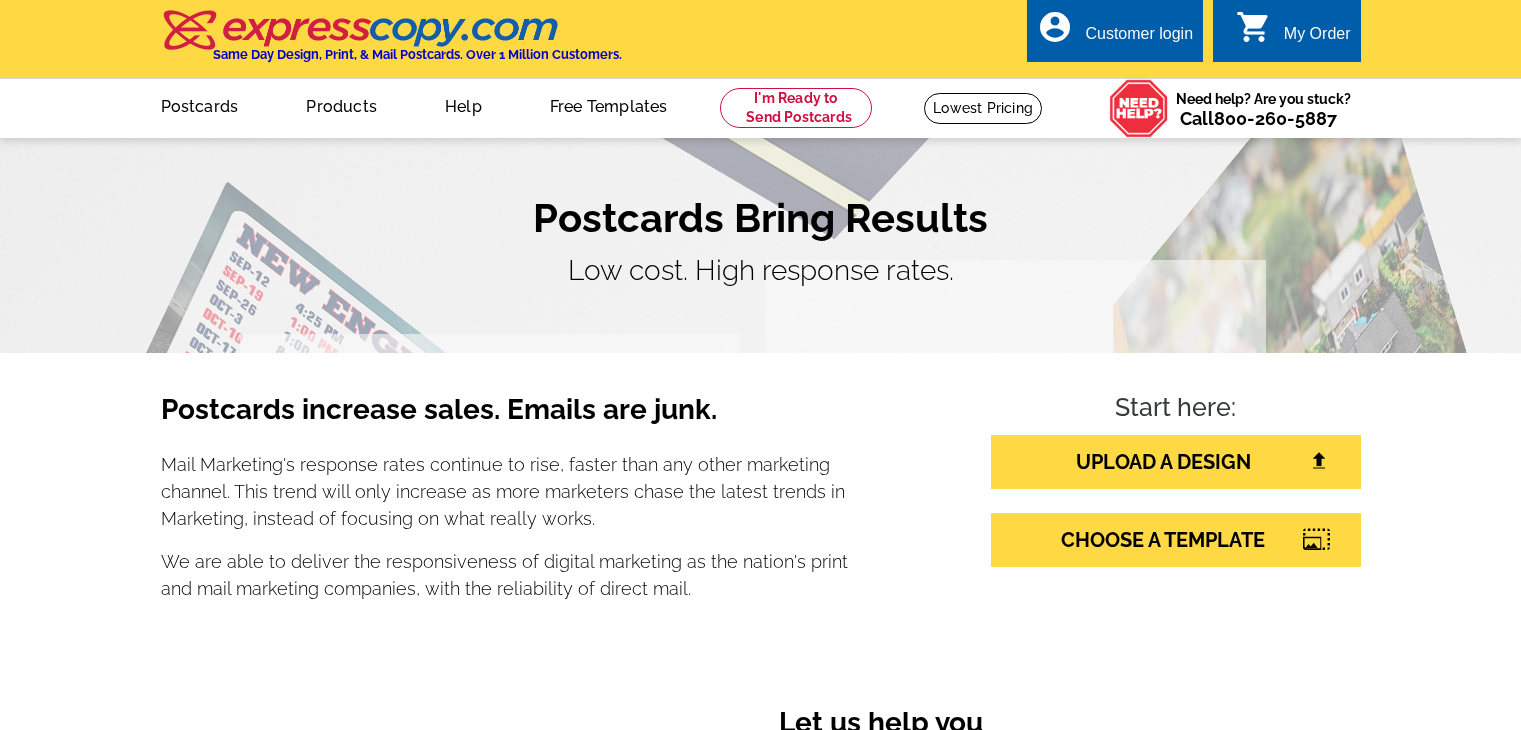 scroll, scrollTop: 0, scrollLeft: 0, axis: both 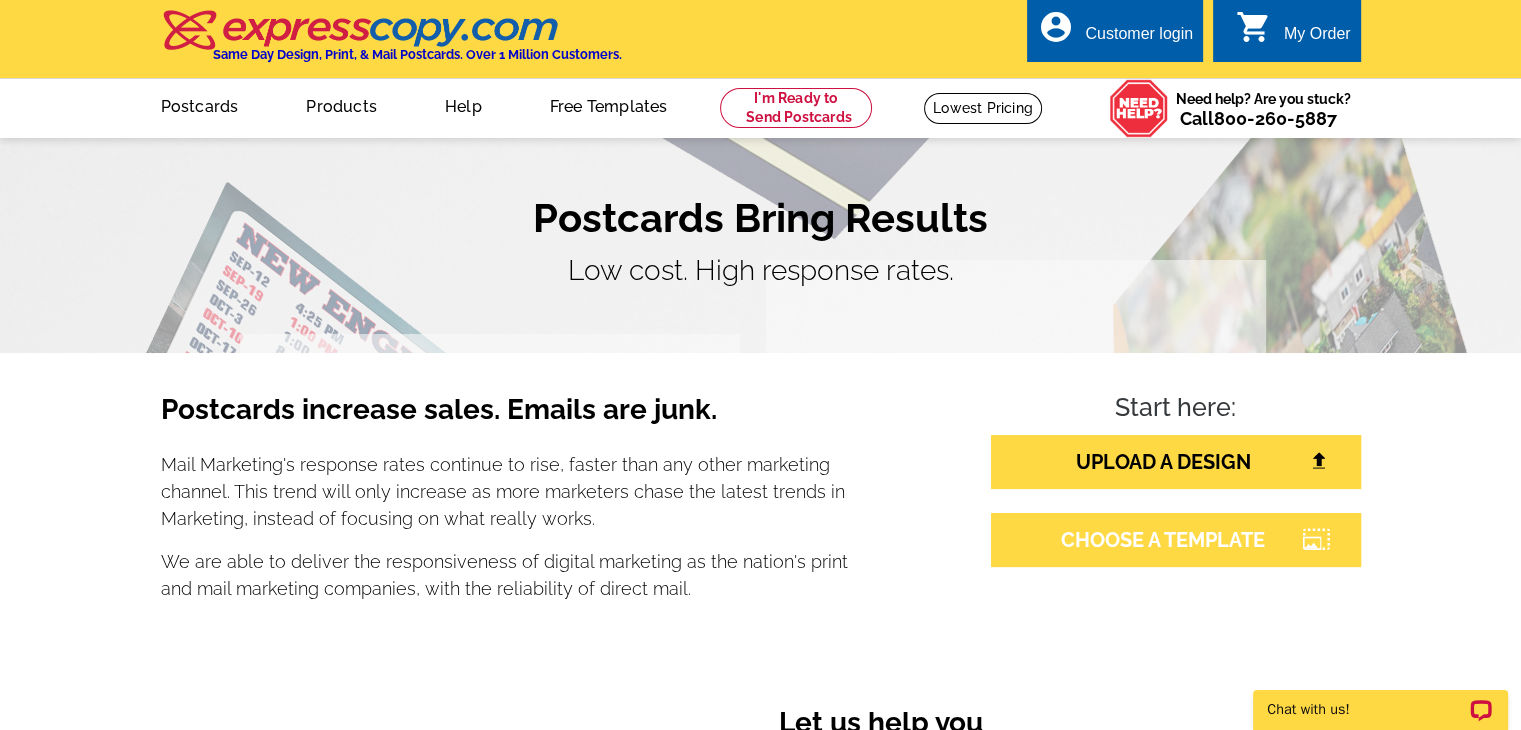 click on "CHOOSE
A TEMPLATE" at bounding box center (1176, 540) 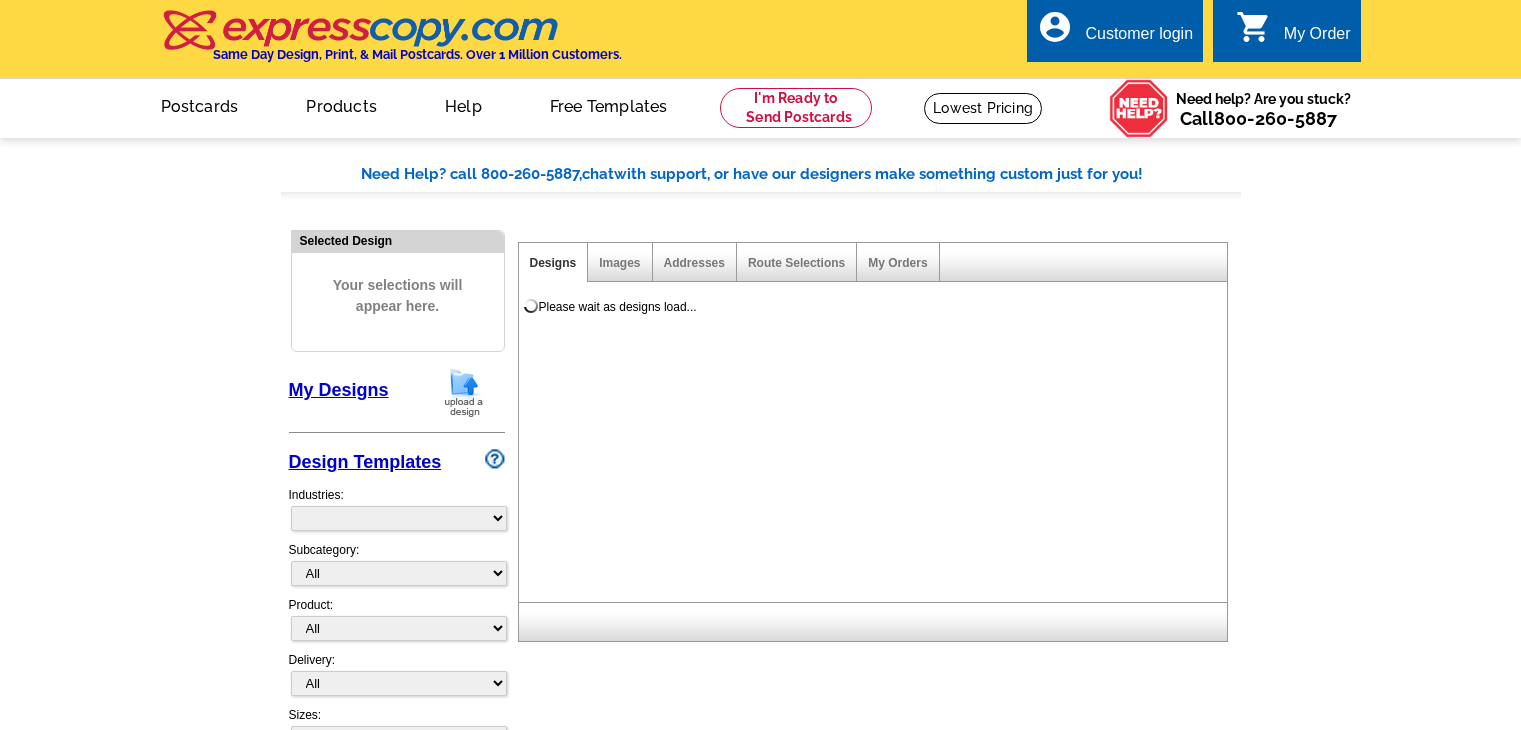 scroll, scrollTop: 0, scrollLeft: 0, axis: both 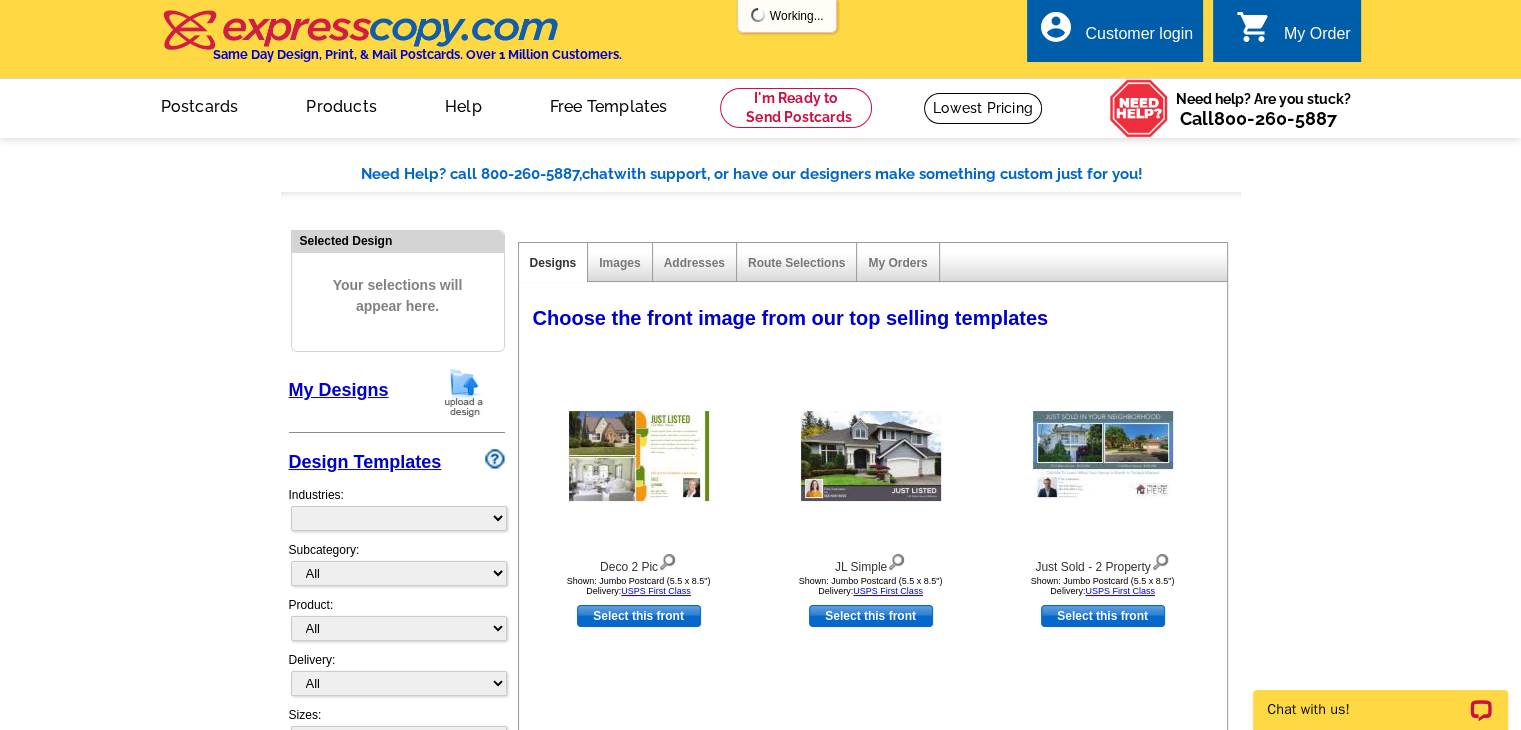 select on "785" 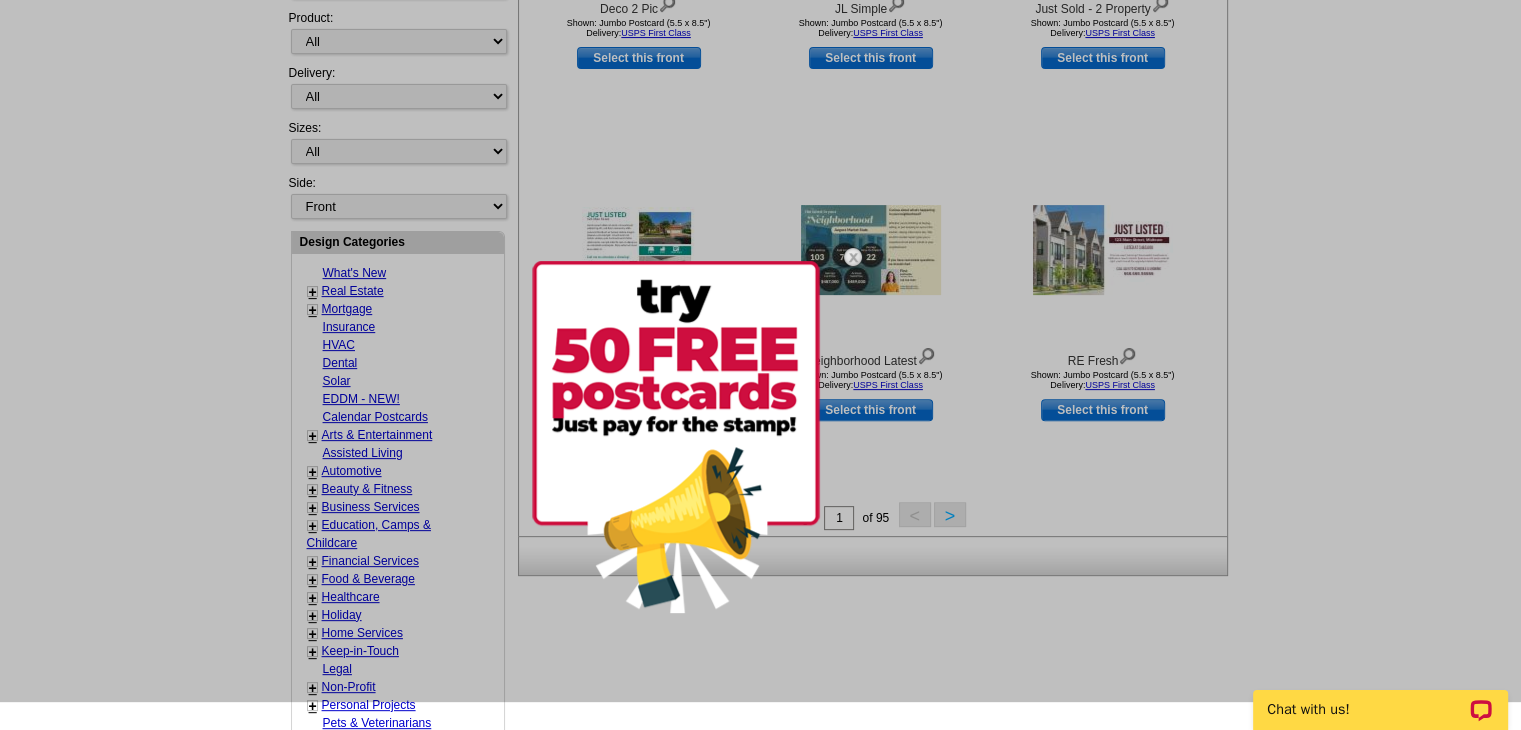 scroll, scrollTop: 594, scrollLeft: 0, axis: vertical 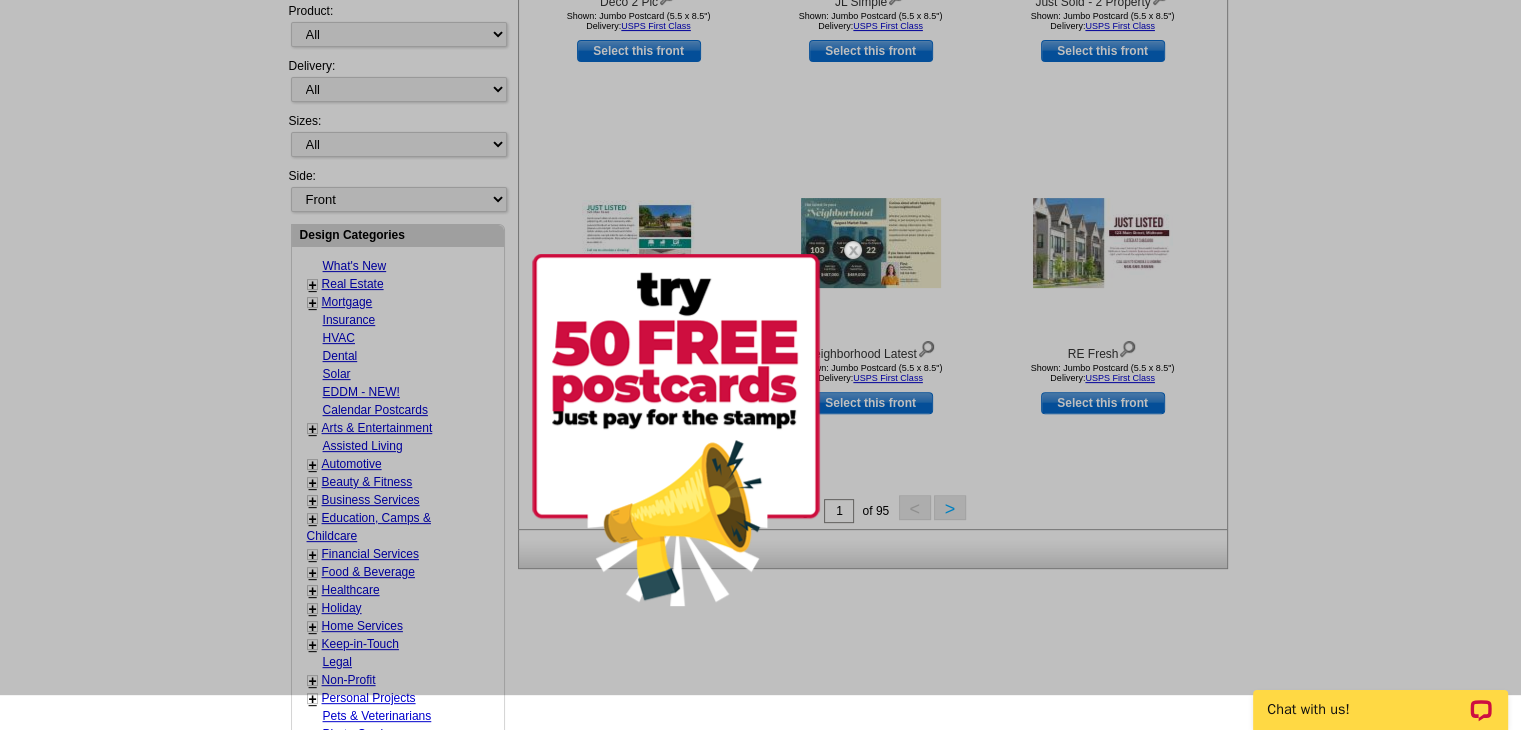click at bounding box center [760, 330] 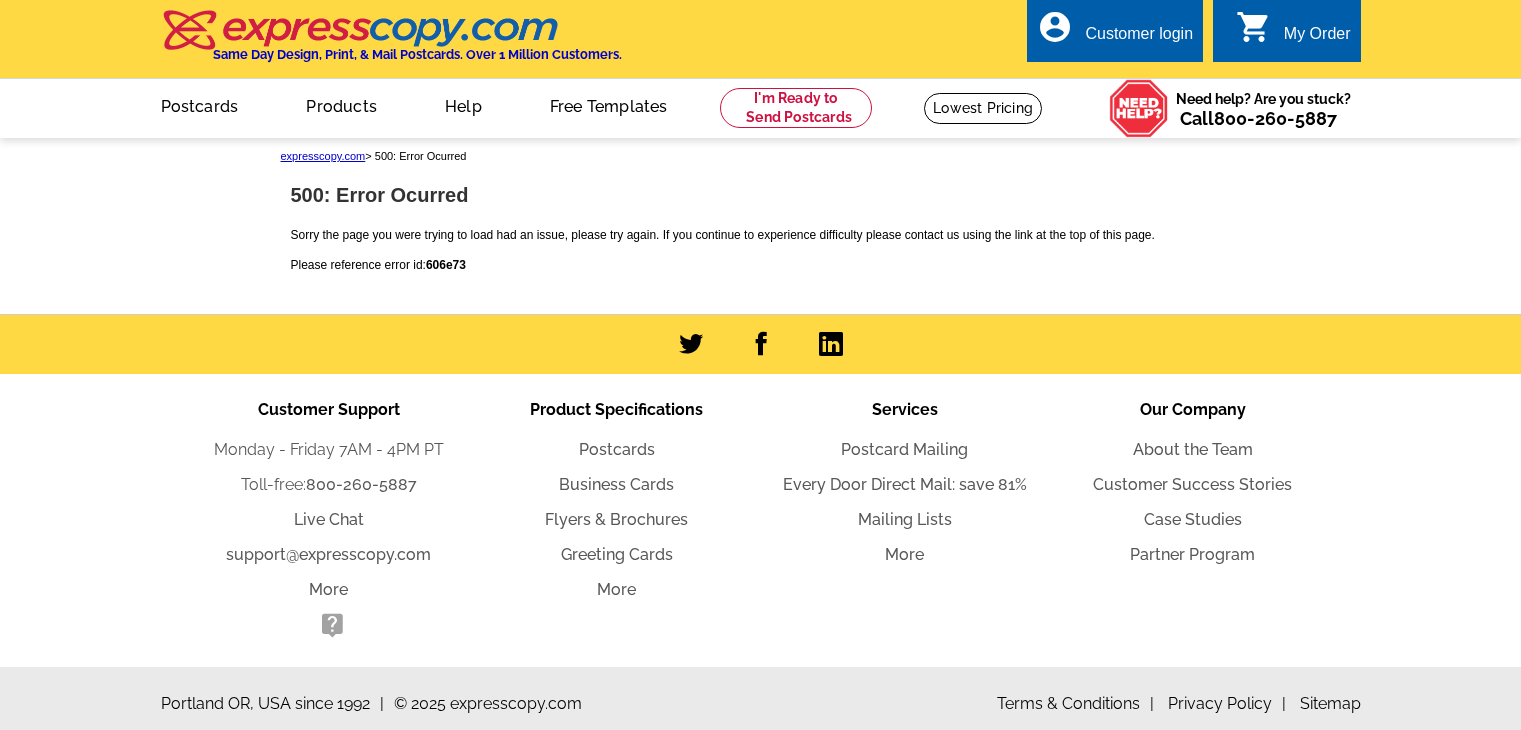 scroll, scrollTop: 0, scrollLeft: 0, axis: both 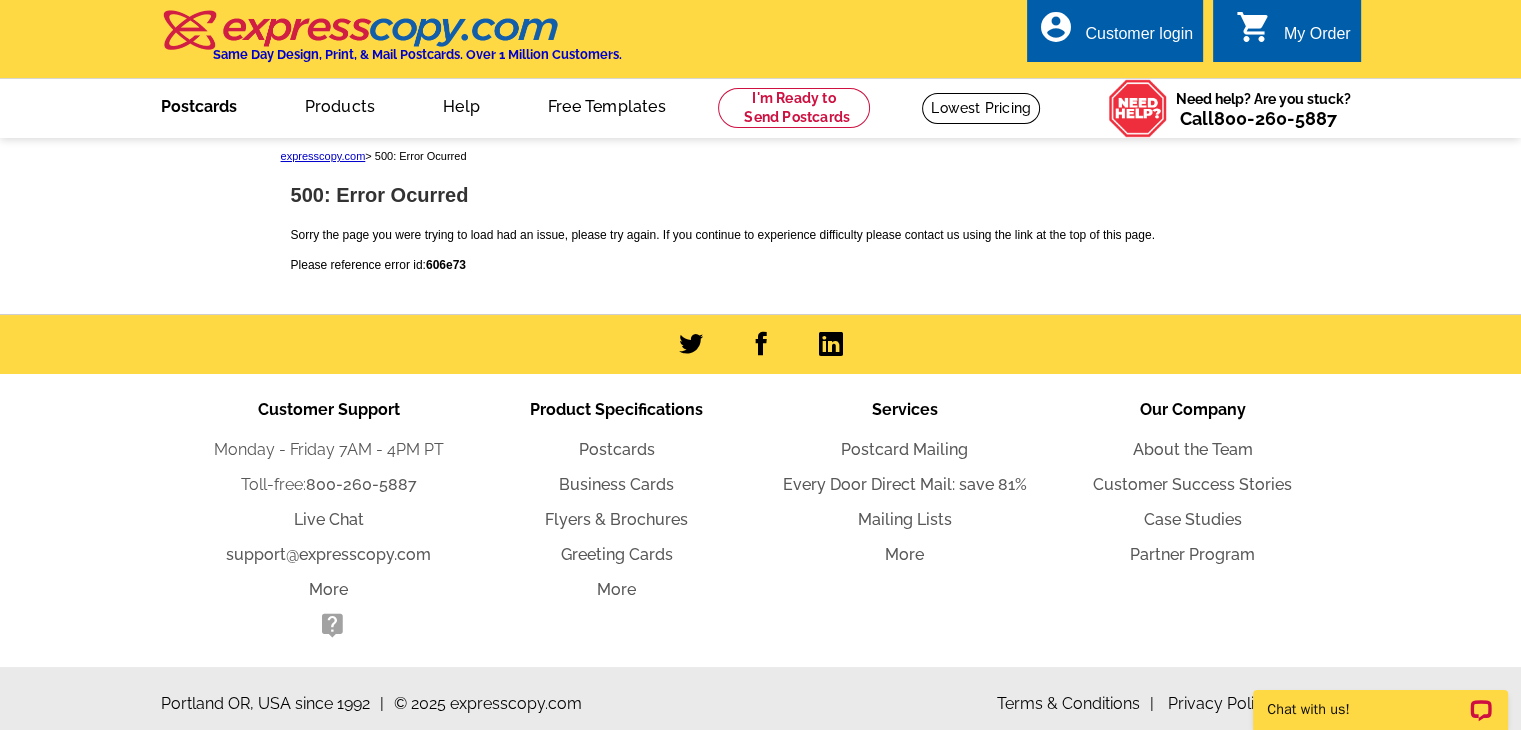 click on "Postcards" at bounding box center (199, 104) 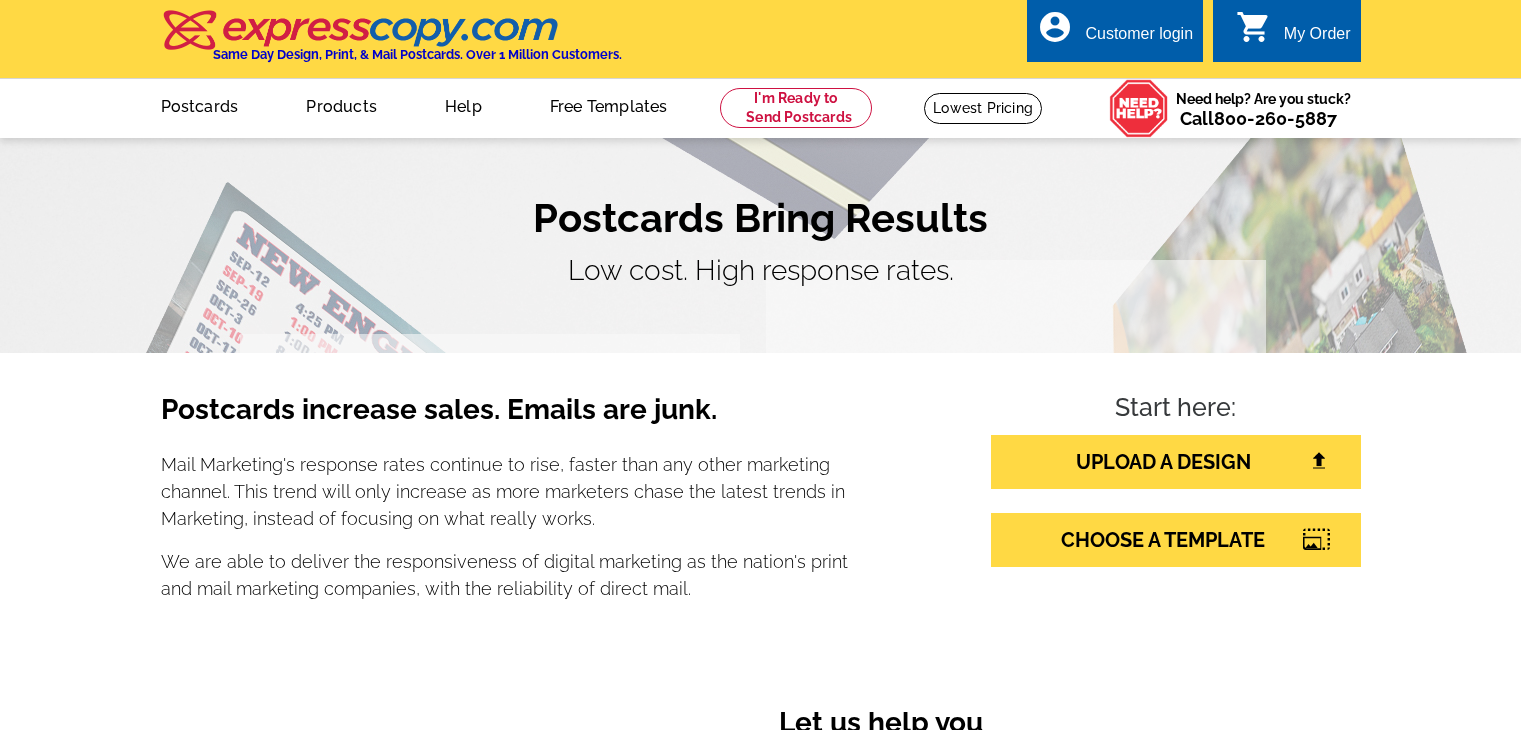scroll, scrollTop: 0, scrollLeft: 0, axis: both 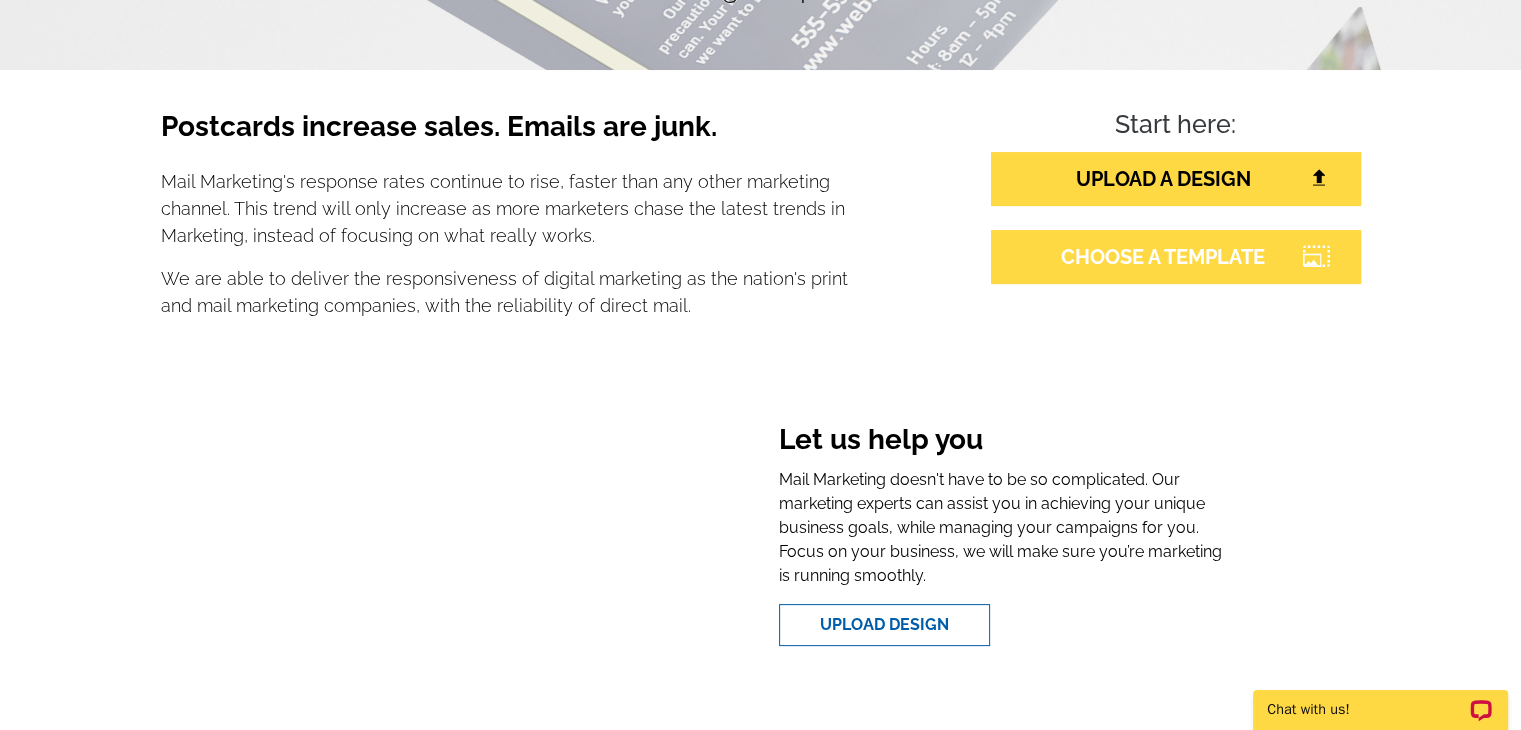 click at bounding box center [1316, 256] 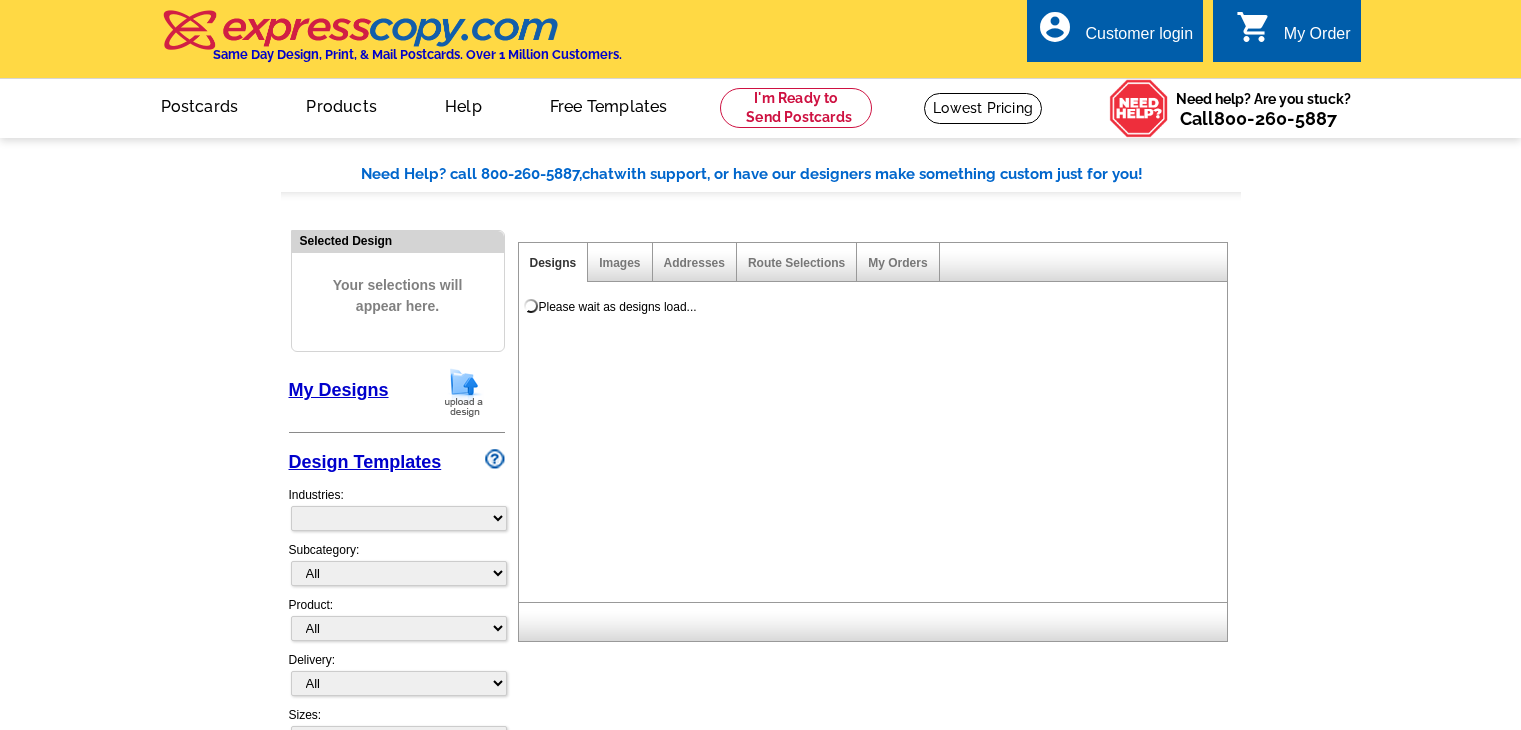 scroll, scrollTop: 0, scrollLeft: 0, axis: both 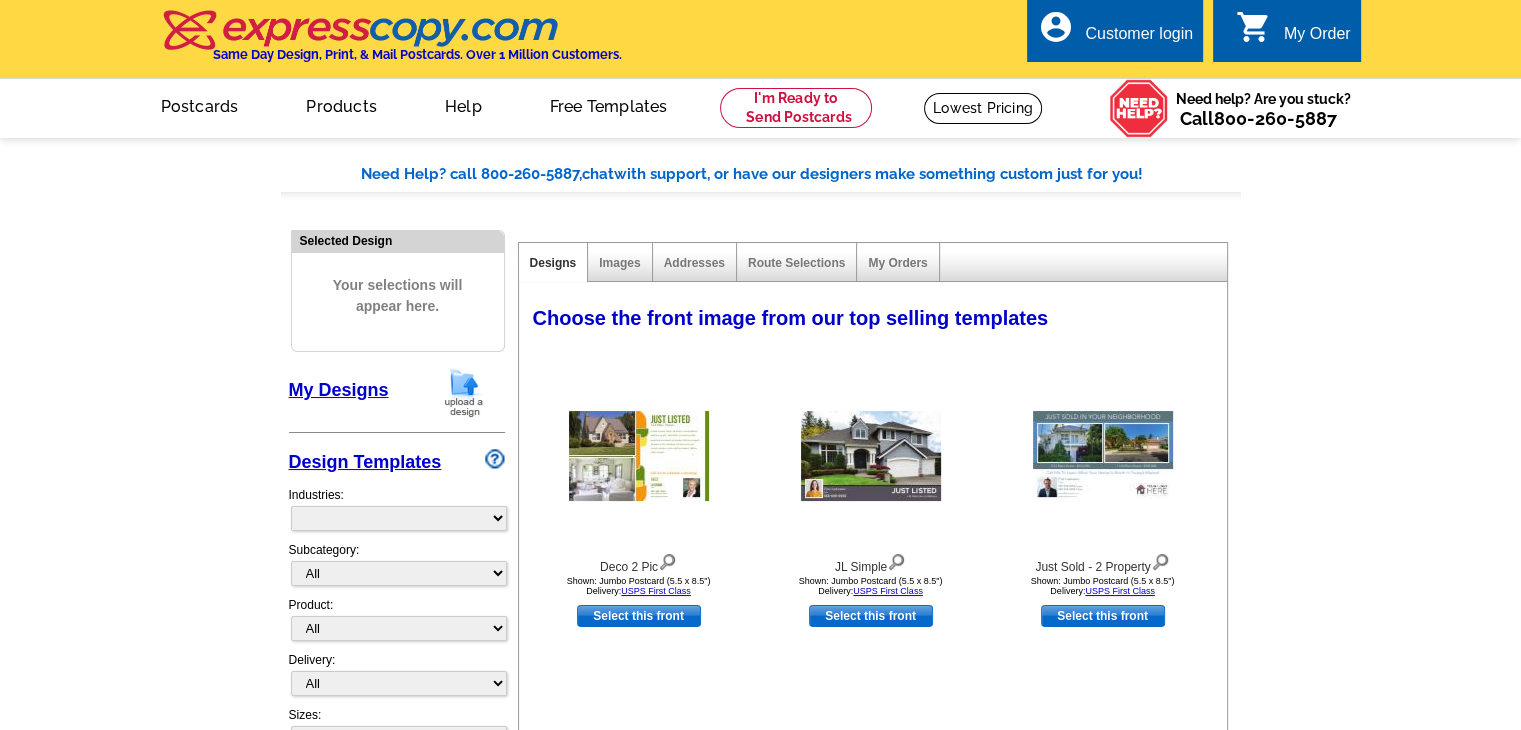 select on "785" 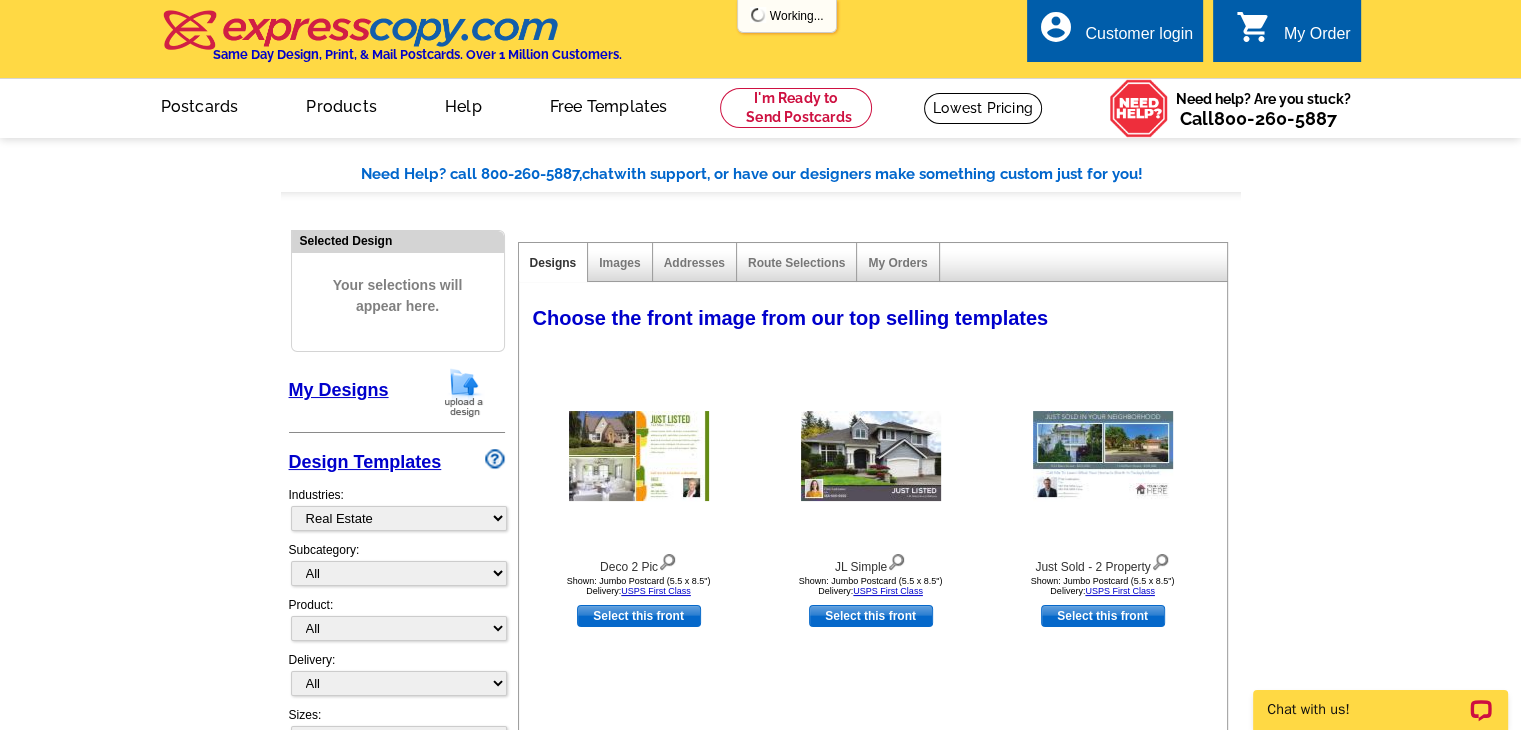 scroll, scrollTop: 0, scrollLeft: 0, axis: both 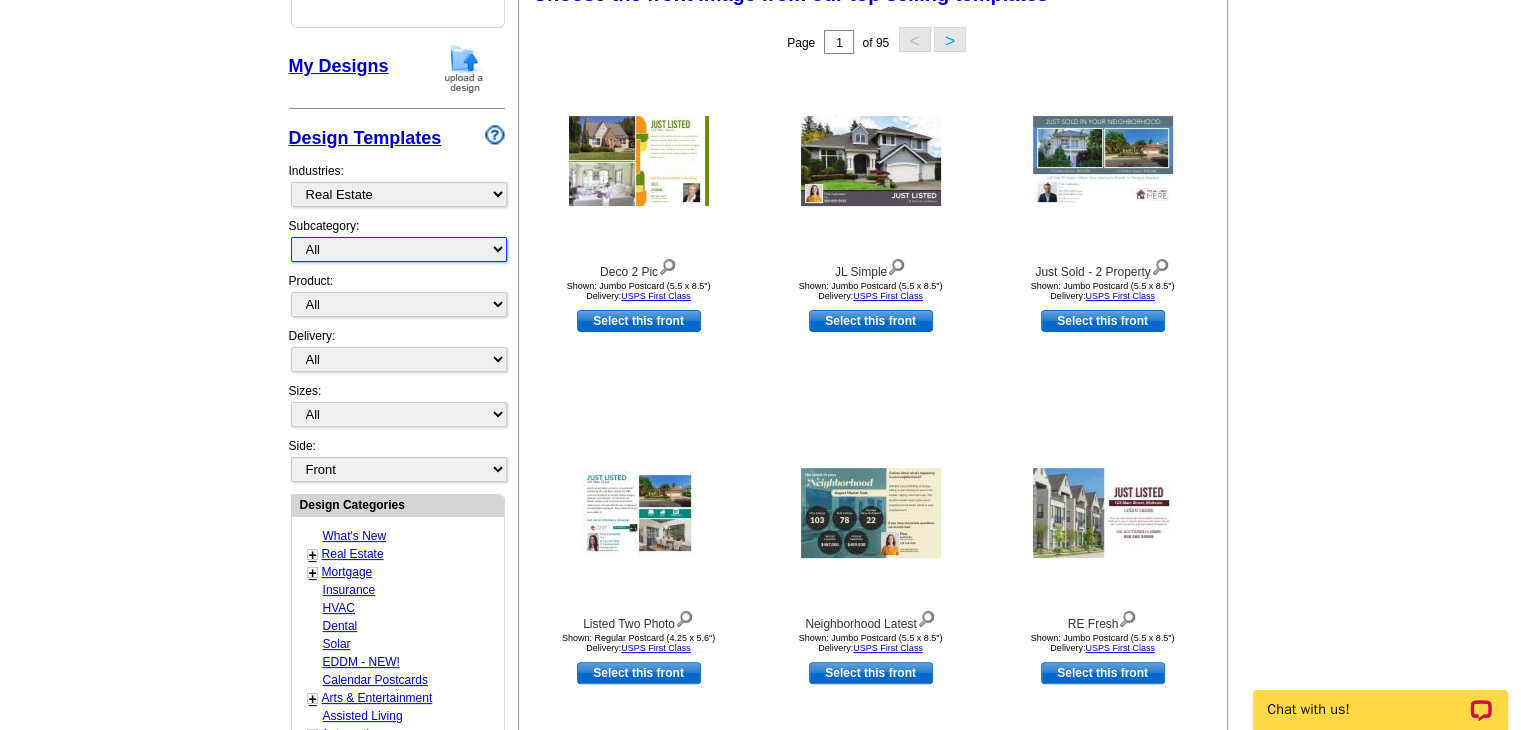 click on "All RE/MAX® Referrals Keller Williams® Berkshire Hathaway Home Services Century 21 Commercial Real Estate QR Code Cards 1st Time Home Buyer Distressed Homeowners Social Networking Farming Just Listed Just Sold Open House Market Report" at bounding box center [399, 249] 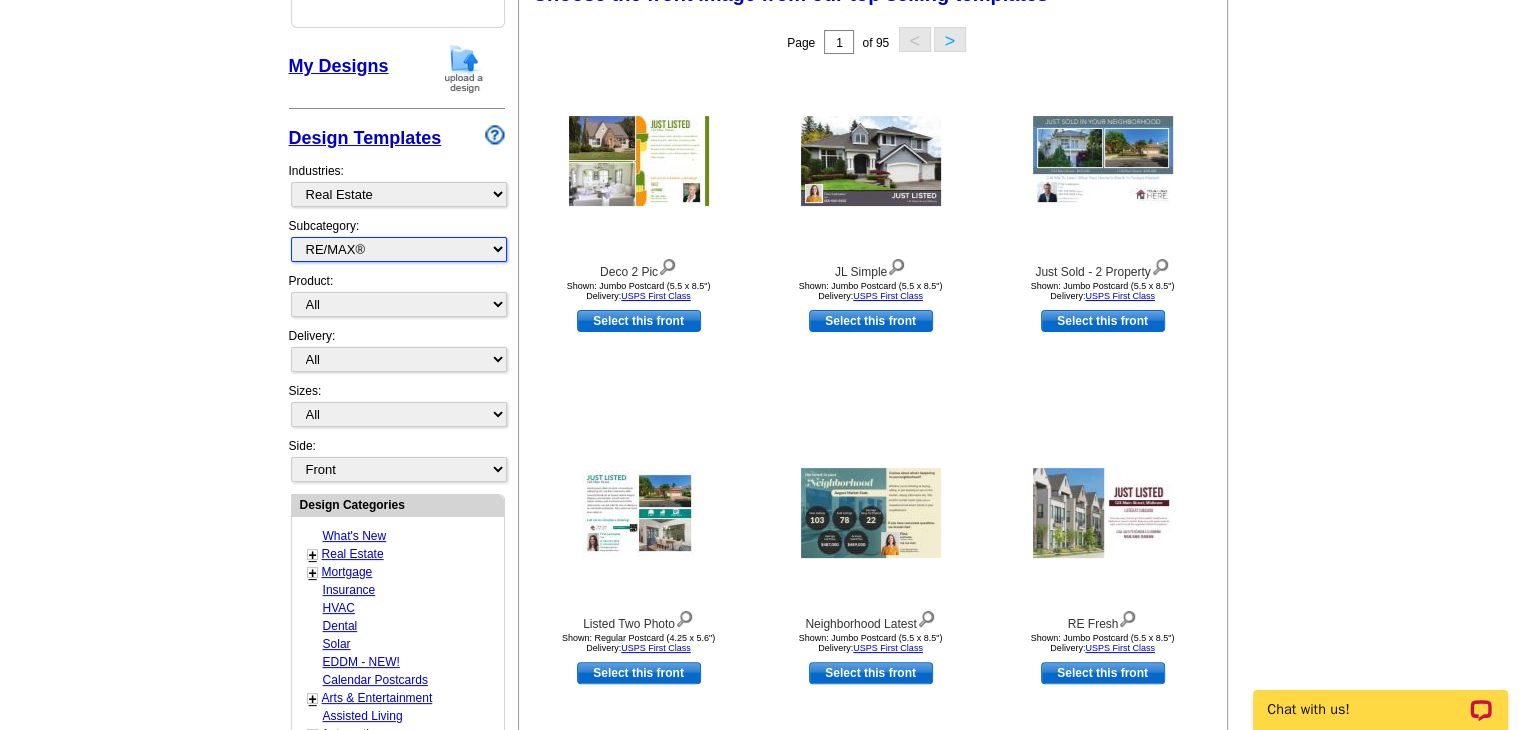 click on "All RE/MAX® Referrals Keller Williams® Berkshire Hathaway Home Services Century 21 Commercial Real Estate QR Code Cards 1st Time Home Buyer Distressed Homeowners Social Networking Farming Just Listed Just Sold Open House Market Report" at bounding box center [399, 249] 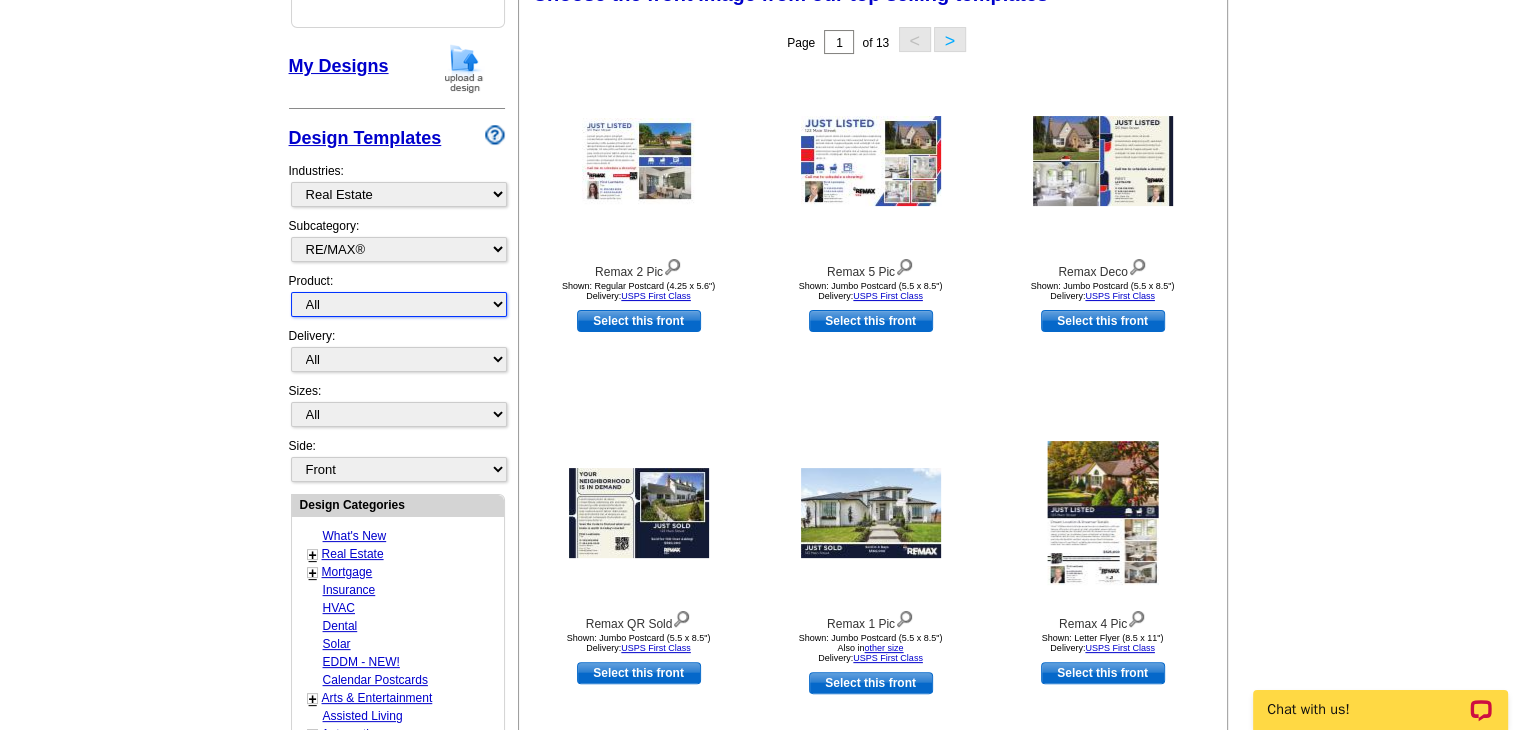 click on "All
Postcards
Letters and flyers
Business Cards
Door Hangers
Greeting Cards" at bounding box center (399, 304) 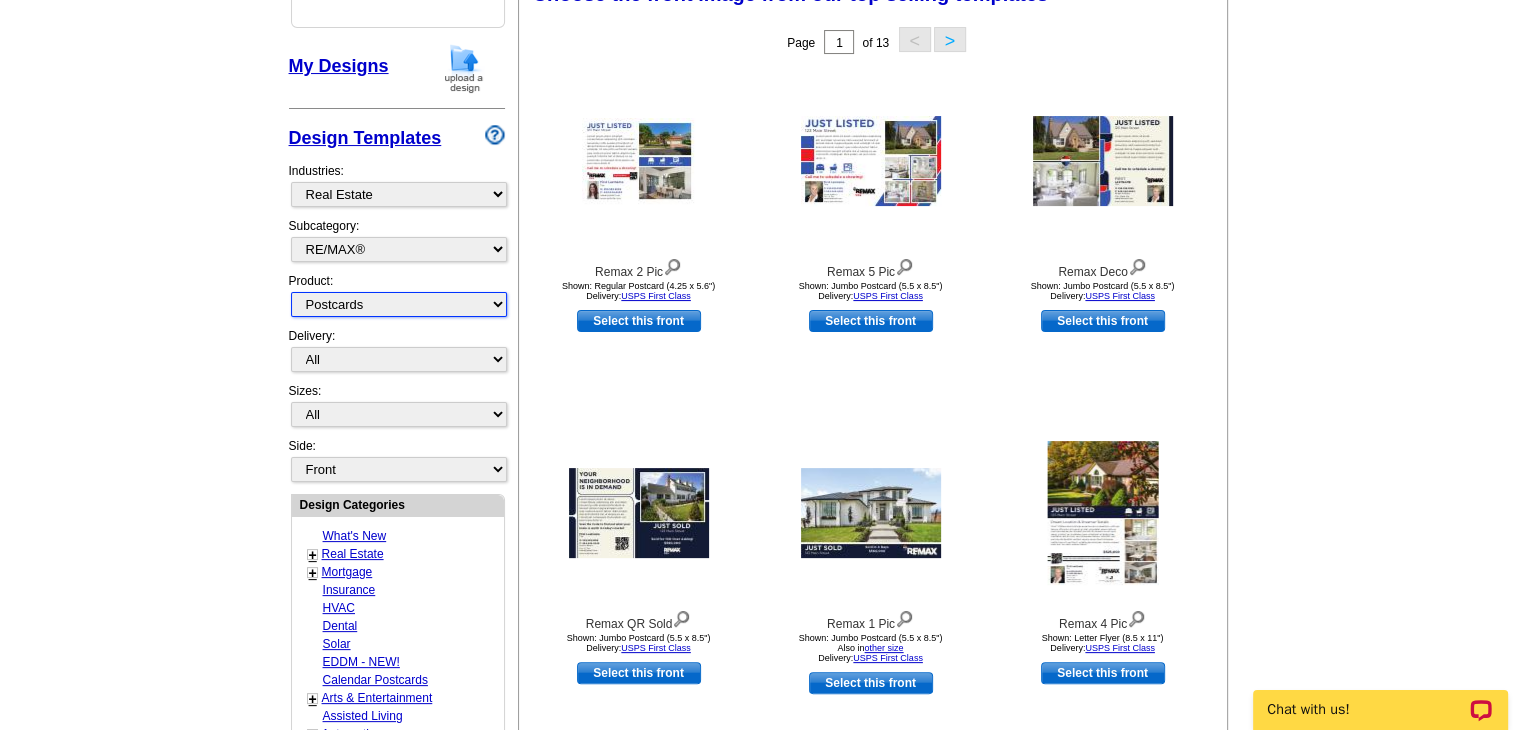 click on "All
Postcards
Letters and flyers
Business Cards
Door Hangers
Greeting Cards" at bounding box center [399, 304] 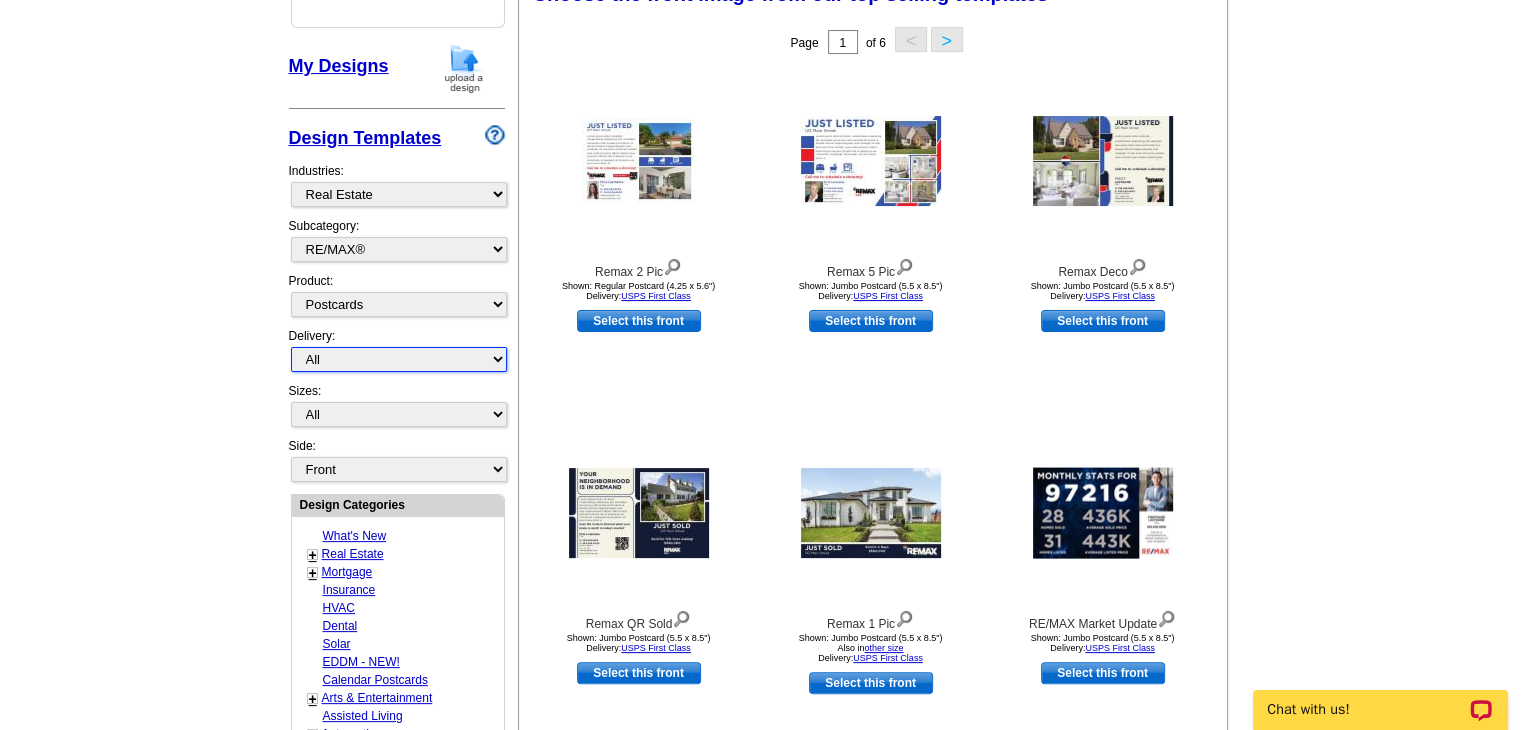 click on "All
First Class Mail
Shipped to Me
EDDM Save 66% on Postage" at bounding box center (399, 359) 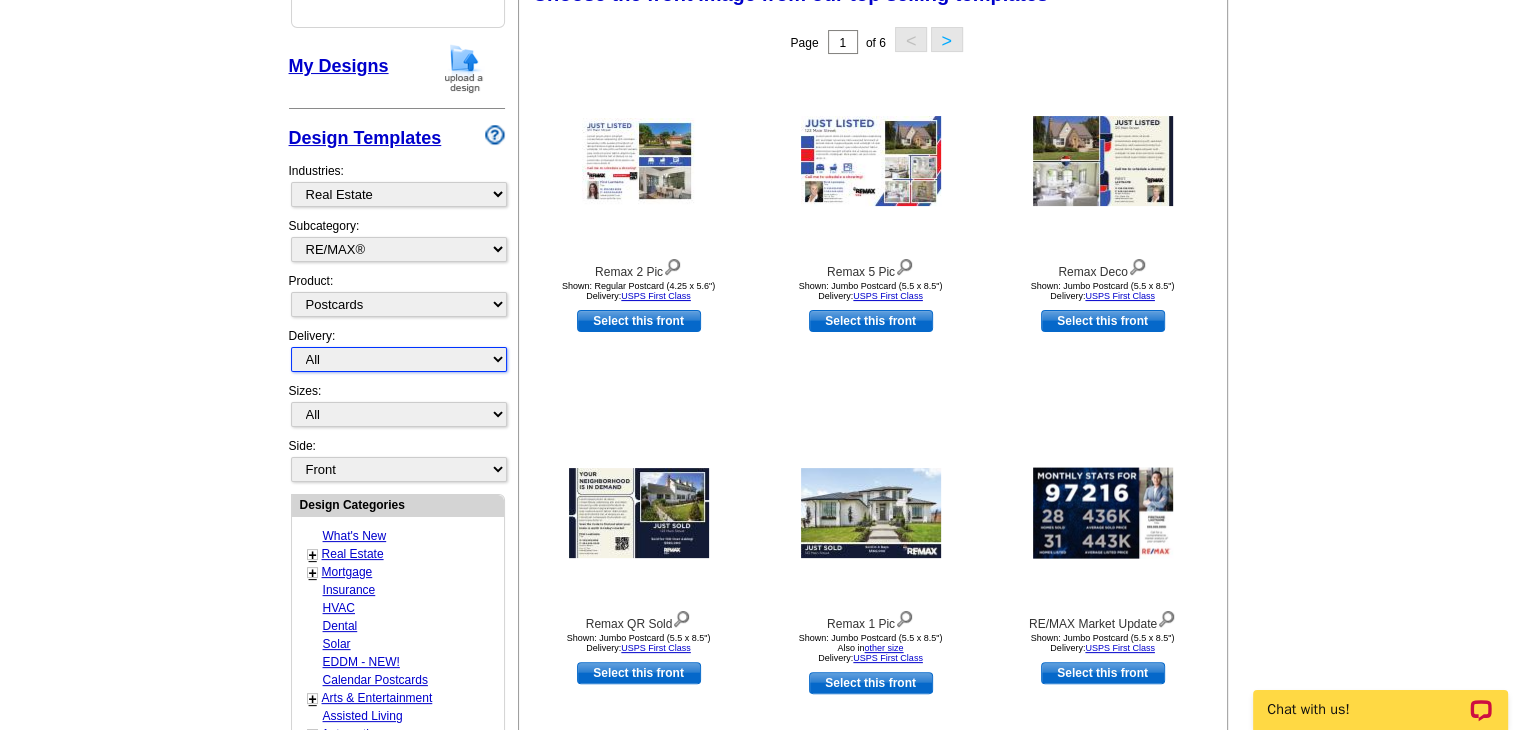 select on "1" 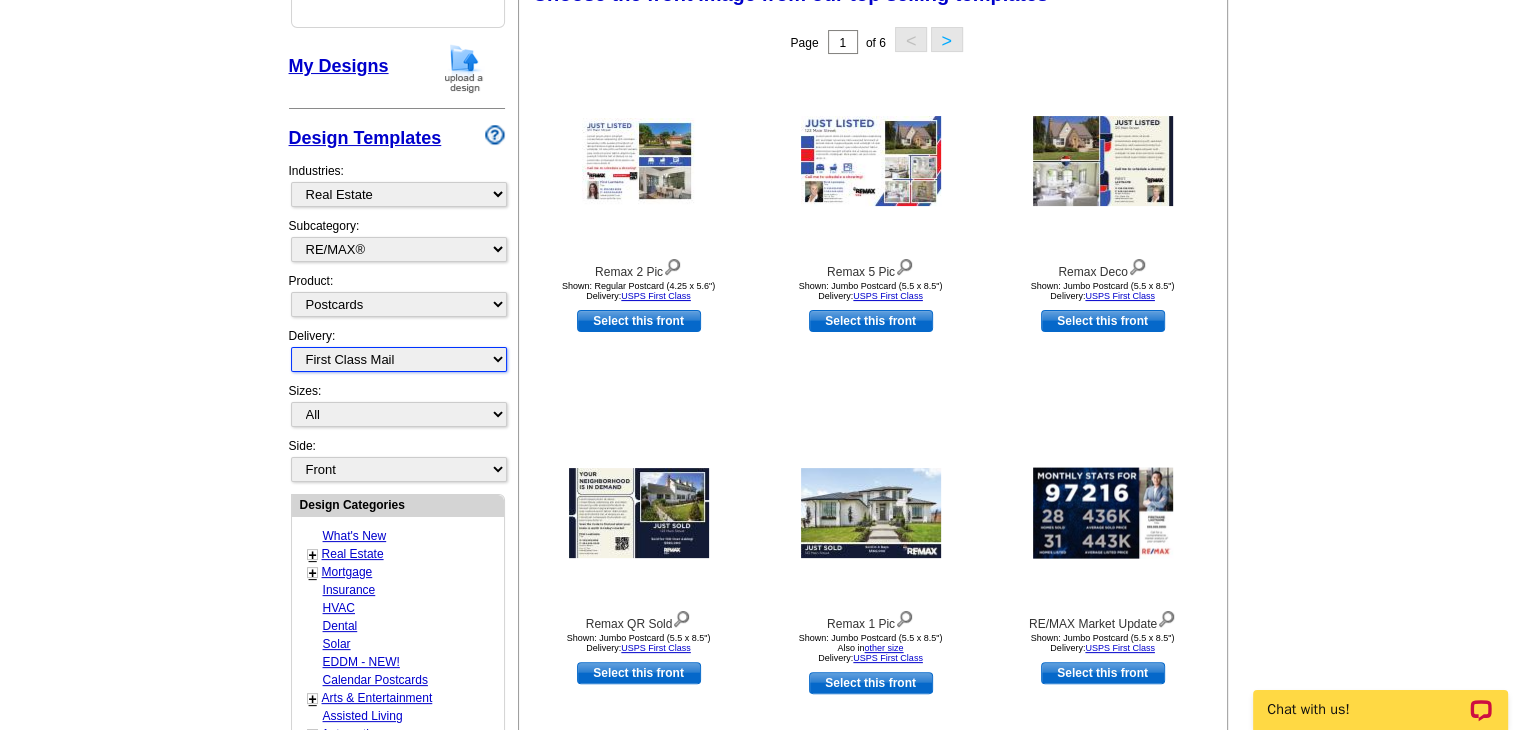 click on "All
First Class Mail
Shipped to Me
EDDM Save 66% on Postage" at bounding box center [399, 359] 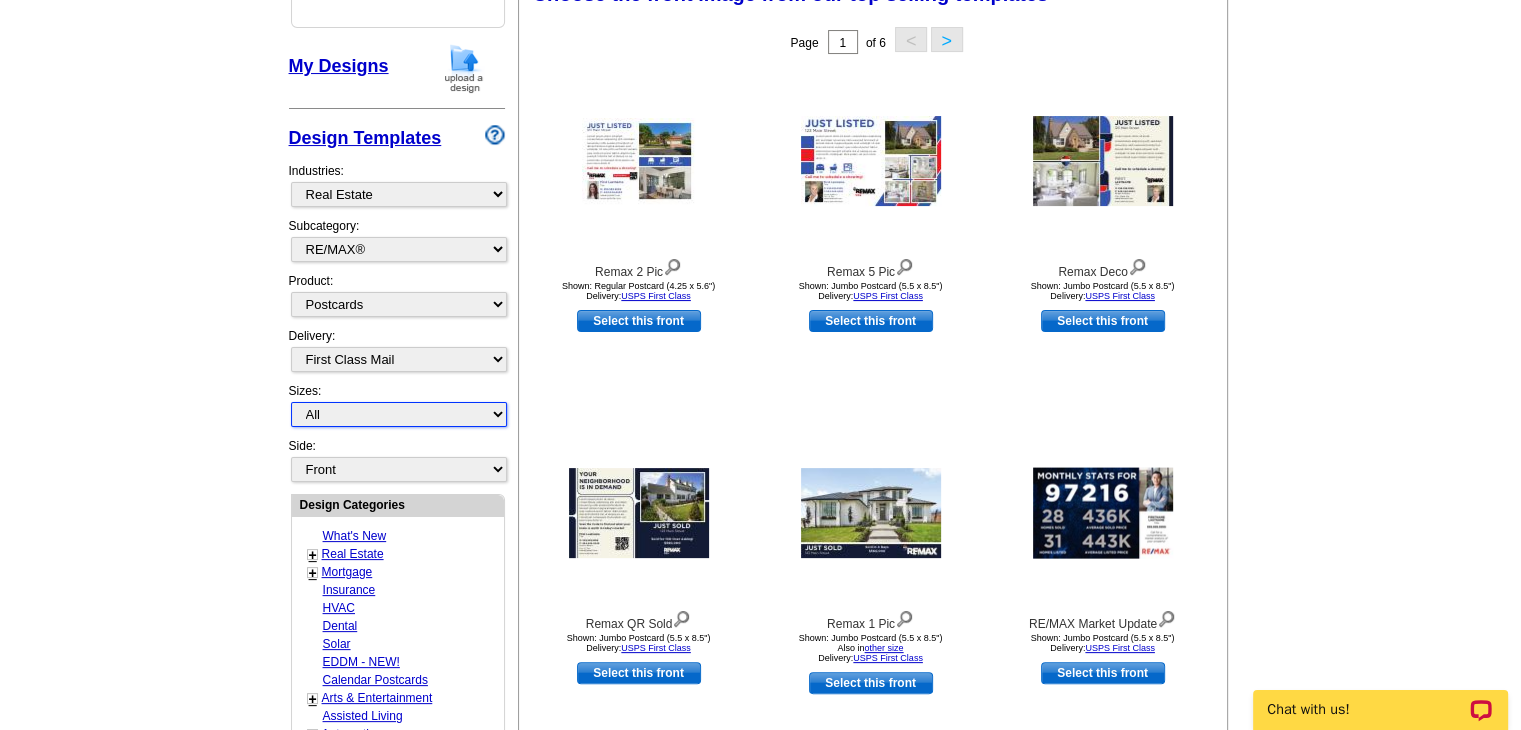 click on "All Jumbo Postcard (5.5" x 8.5") Regular Postcard (4.25" x 5.6") Panoramic Postcard (5.75" x 11.25") Giant Postcard (8.5" x 11") EDDM Postcard (6.125" x 8.25")" at bounding box center (399, 414) 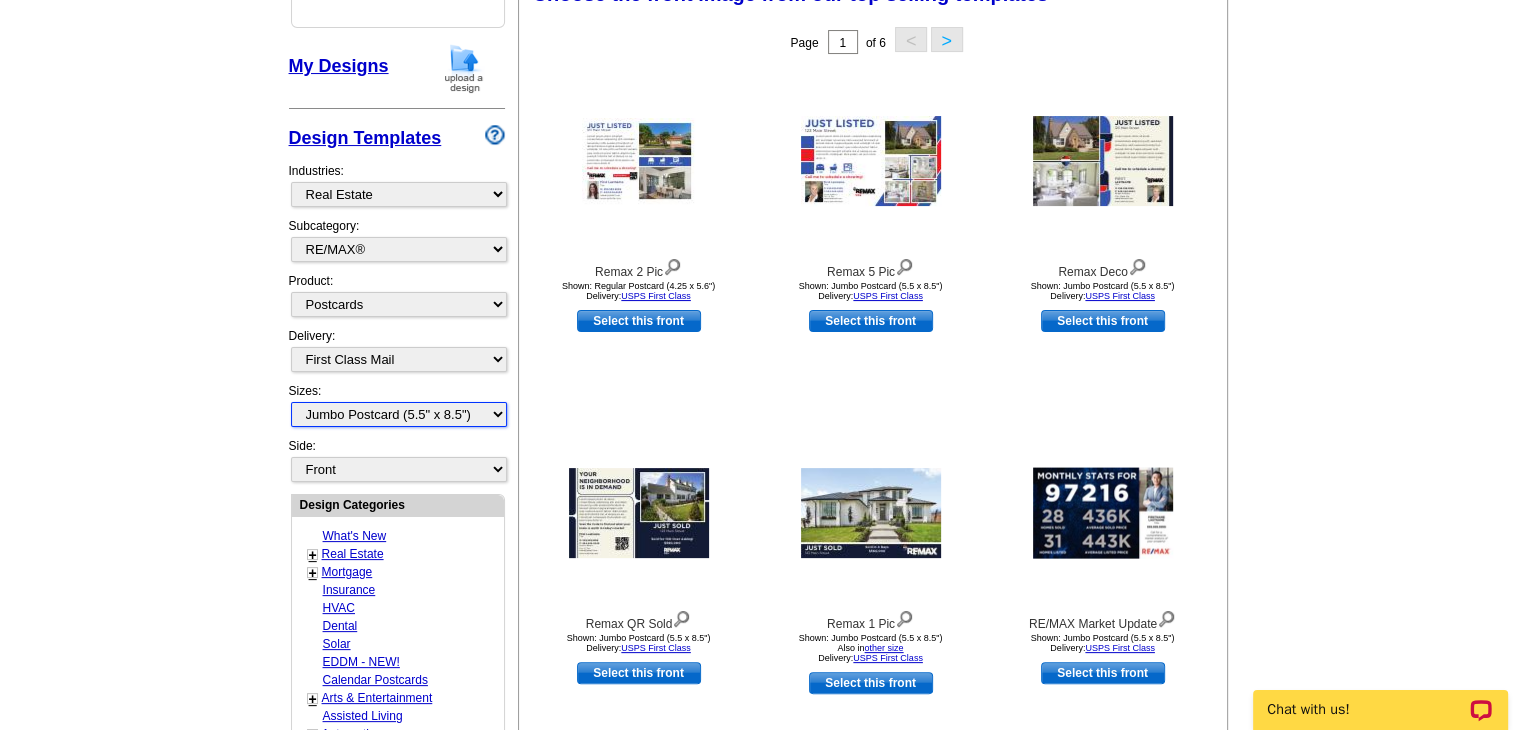 click on "All Jumbo Postcard (5.5" x 8.5") Regular Postcard (4.25" x 5.6") Panoramic Postcard (5.75" x 11.25") Giant Postcard (8.5" x 11") EDDM Postcard (6.125" x 8.25")" at bounding box center (399, 414) 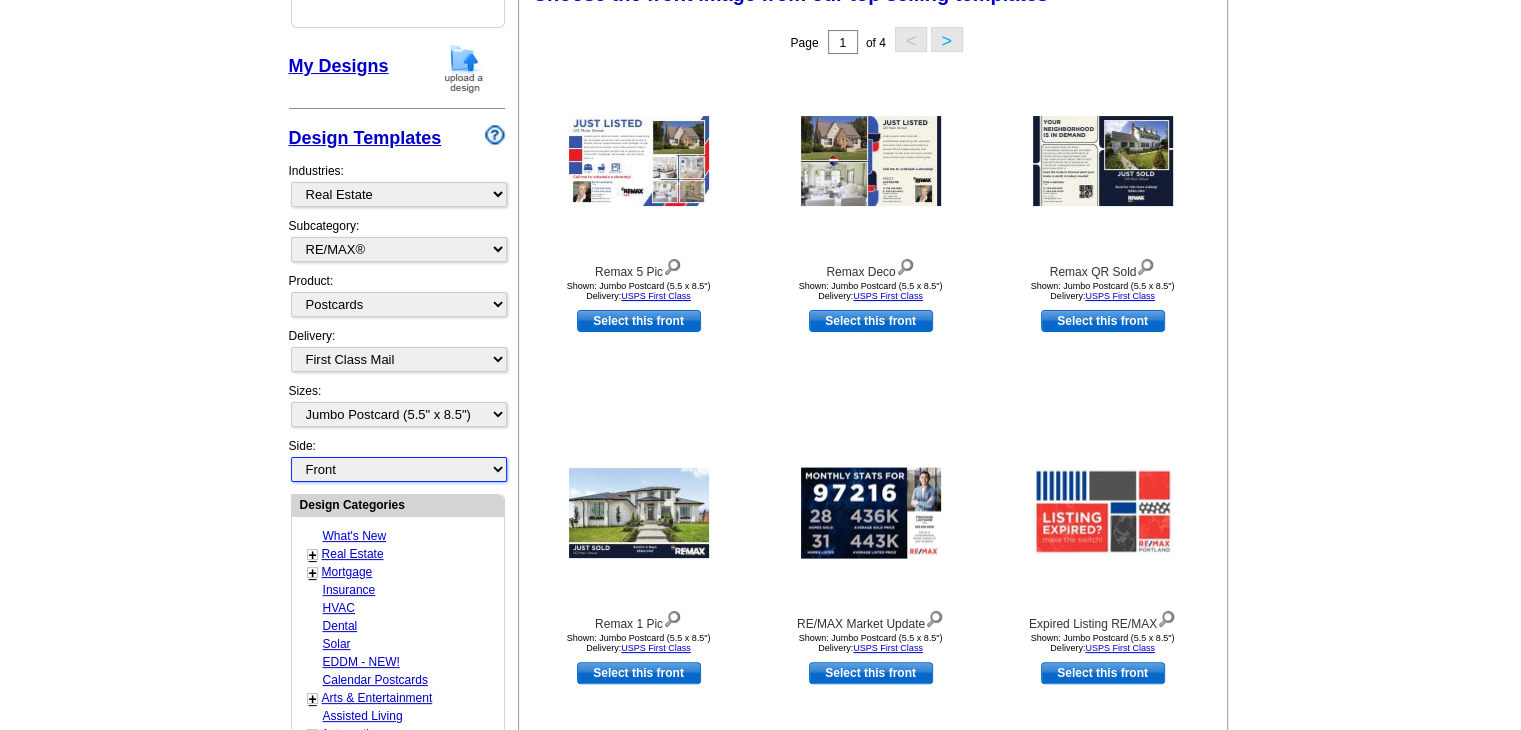 click on "Front Back" at bounding box center (399, 469) 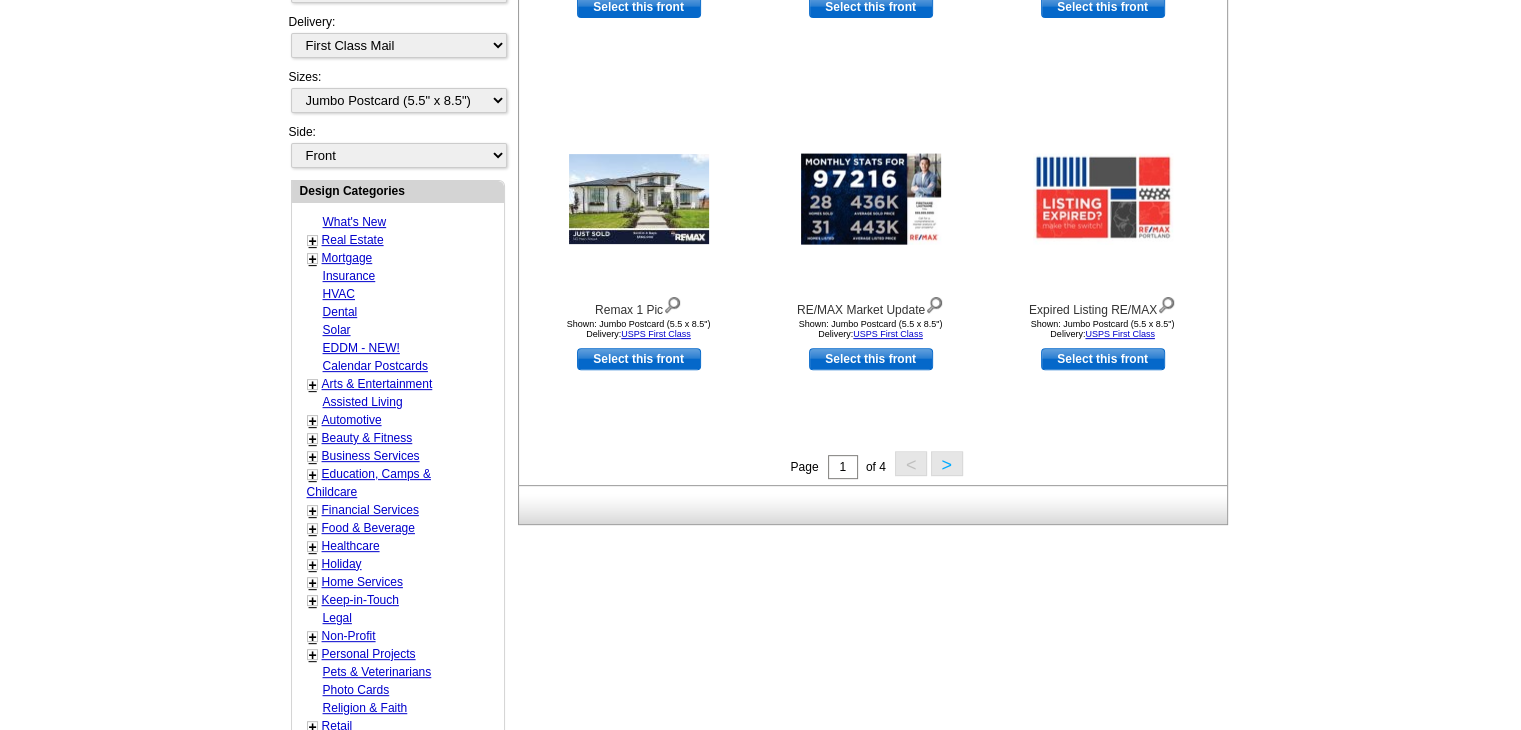 scroll, scrollTop: 621, scrollLeft: 0, axis: vertical 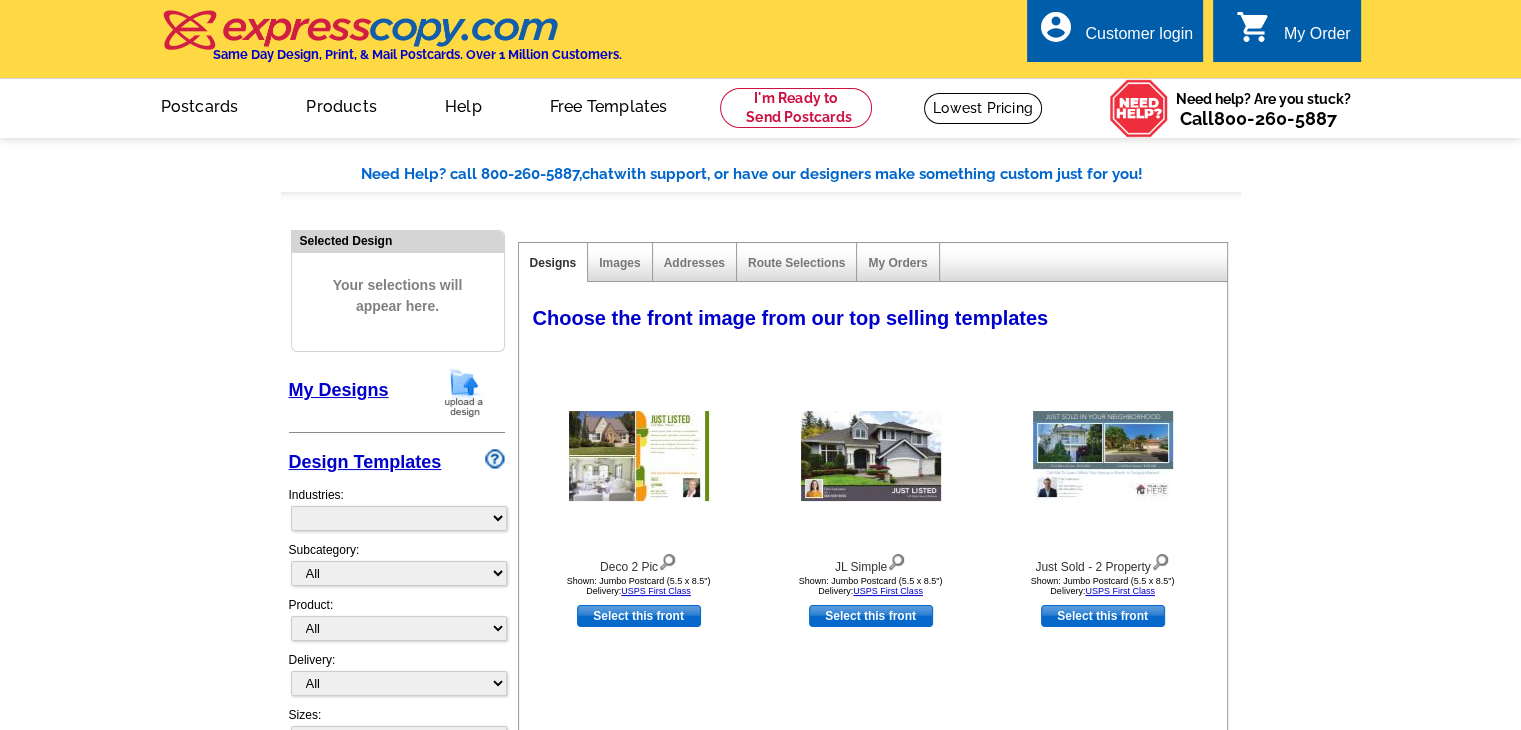 select on "785" 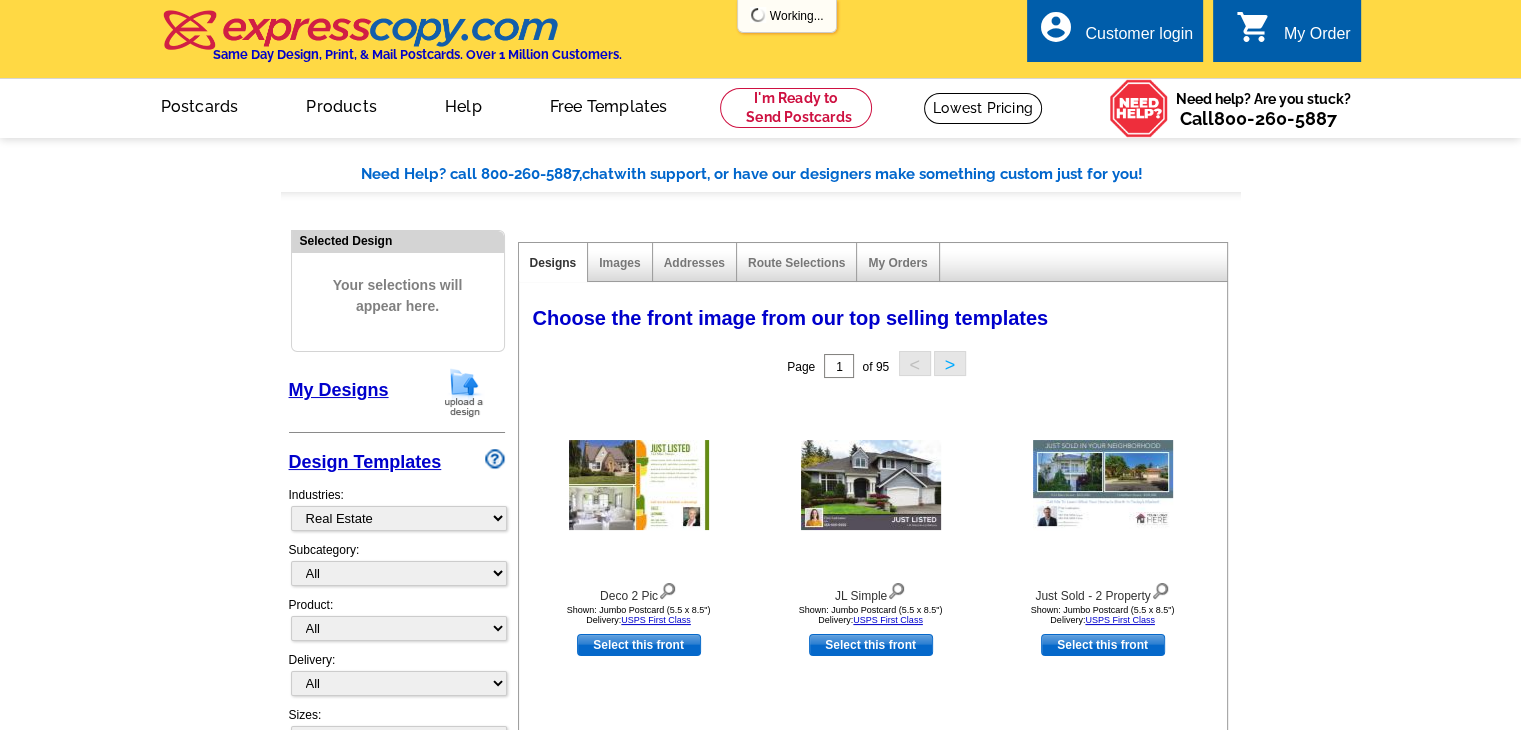 scroll, scrollTop: 0, scrollLeft: 0, axis: both 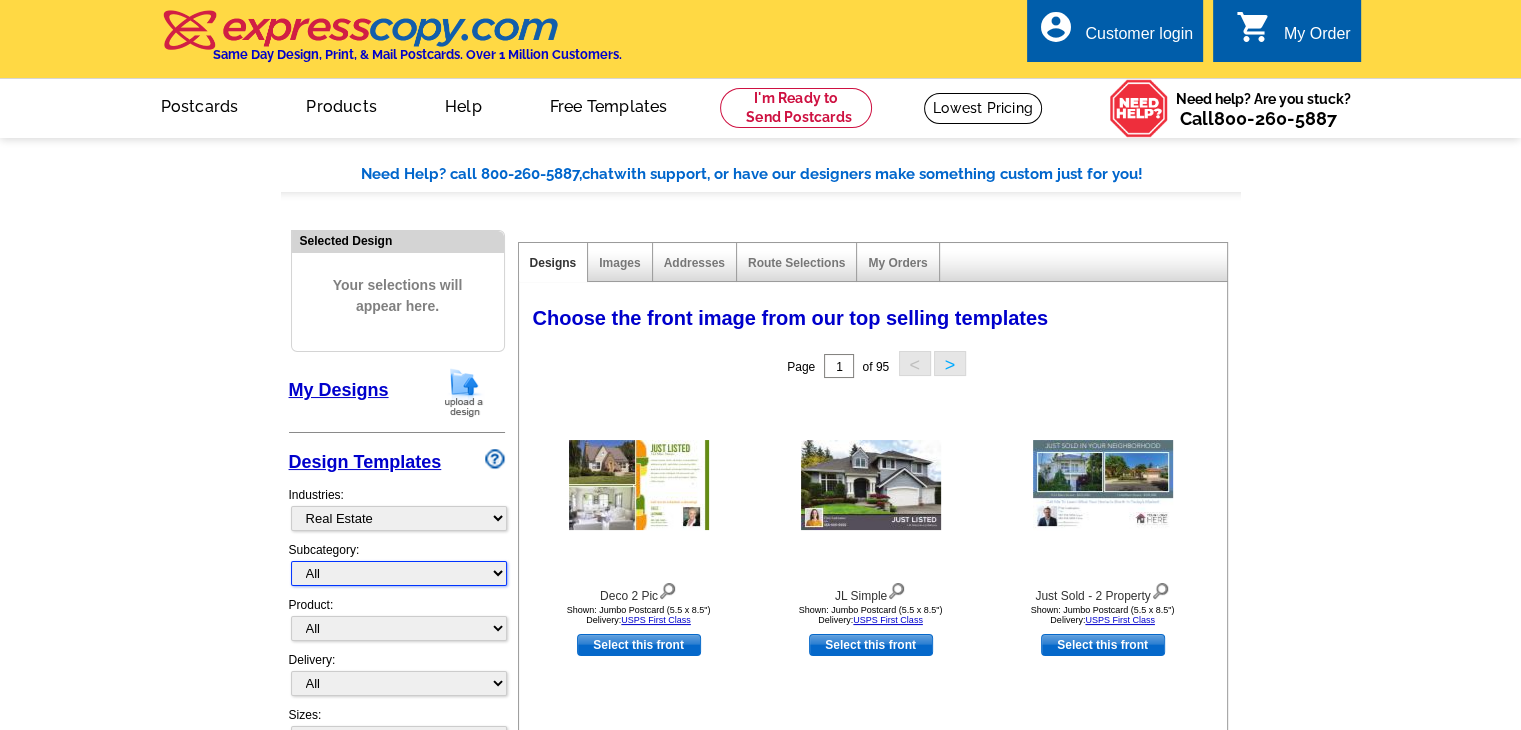 click on "All RE/MAX® Referrals Keller Williams® Berkshire Hathaway Home Services Century 21 Commercial Real Estate QR Code Cards 1st Time Home Buyer Distressed Homeowners Social Networking Farming Just Listed Just Sold Open House Market Report" at bounding box center [399, 573] 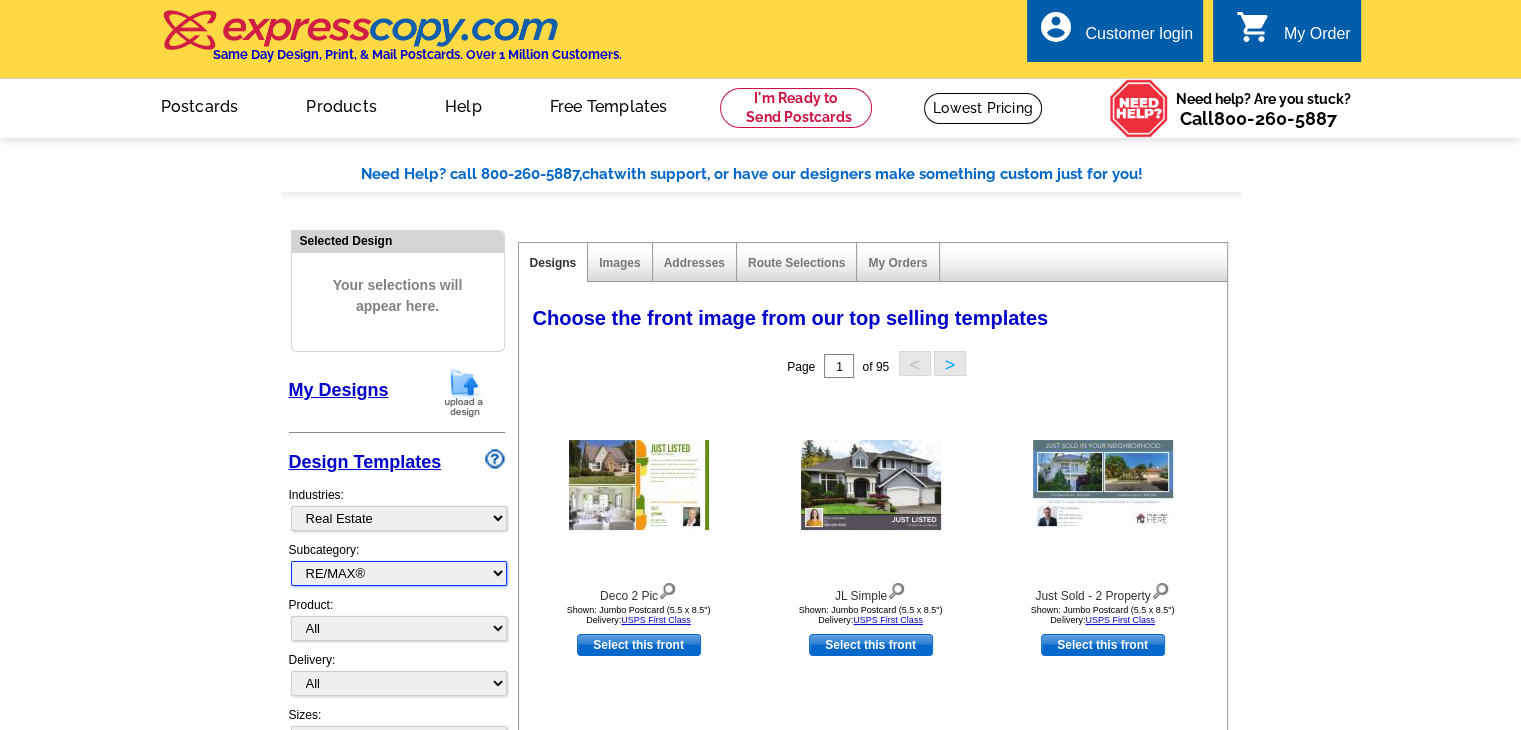 click on "All RE/MAX® Referrals Keller Williams® Berkshire Hathaway Home Services Century 21 Commercial Real Estate QR Code Cards 1st Time Home Buyer Distressed Homeowners Social Networking Farming Just Listed Just Sold Open House Market Report" at bounding box center (399, 573) 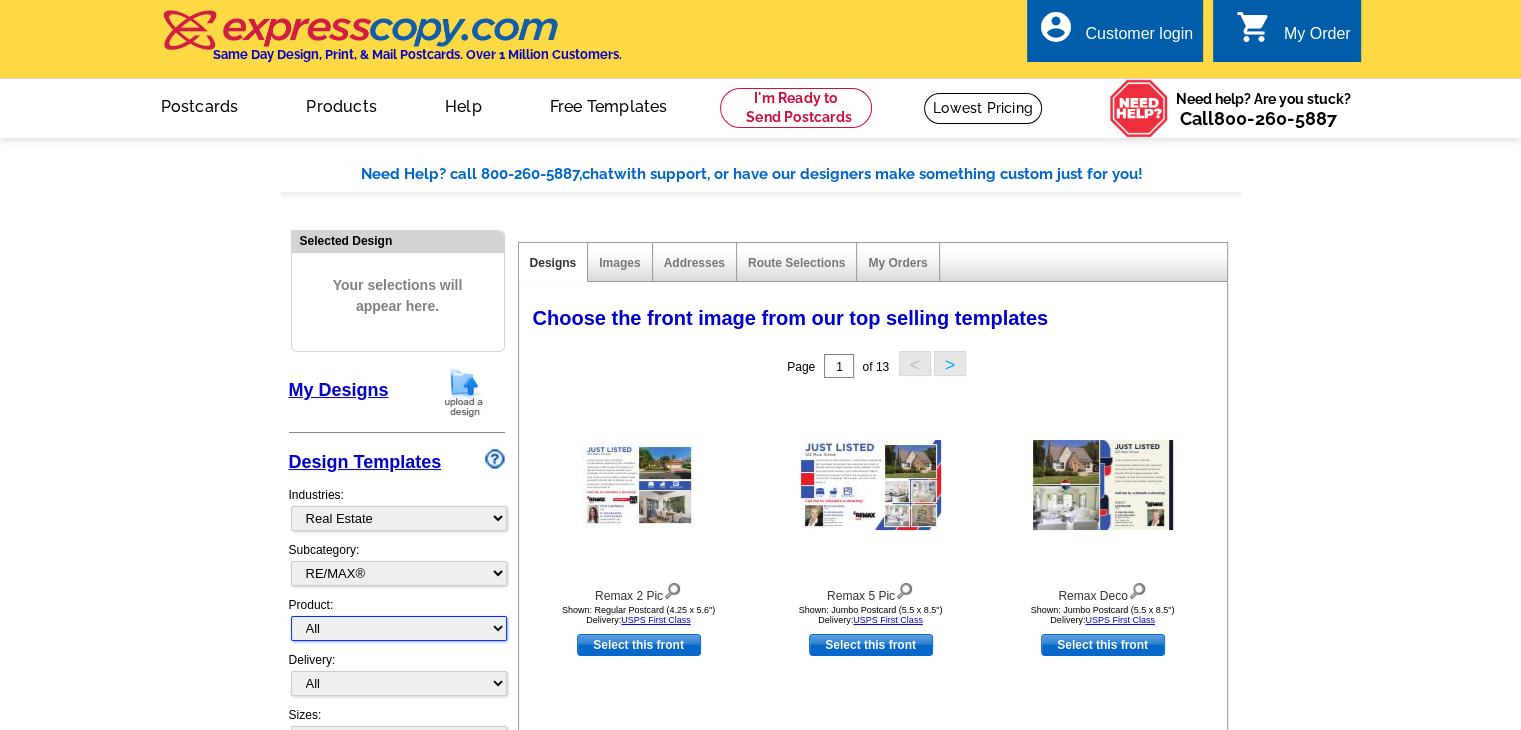 click on "All
Postcards
Letters and flyers
Business Cards
Door Hangers
Greeting Cards" at bounding box center [399, 628] 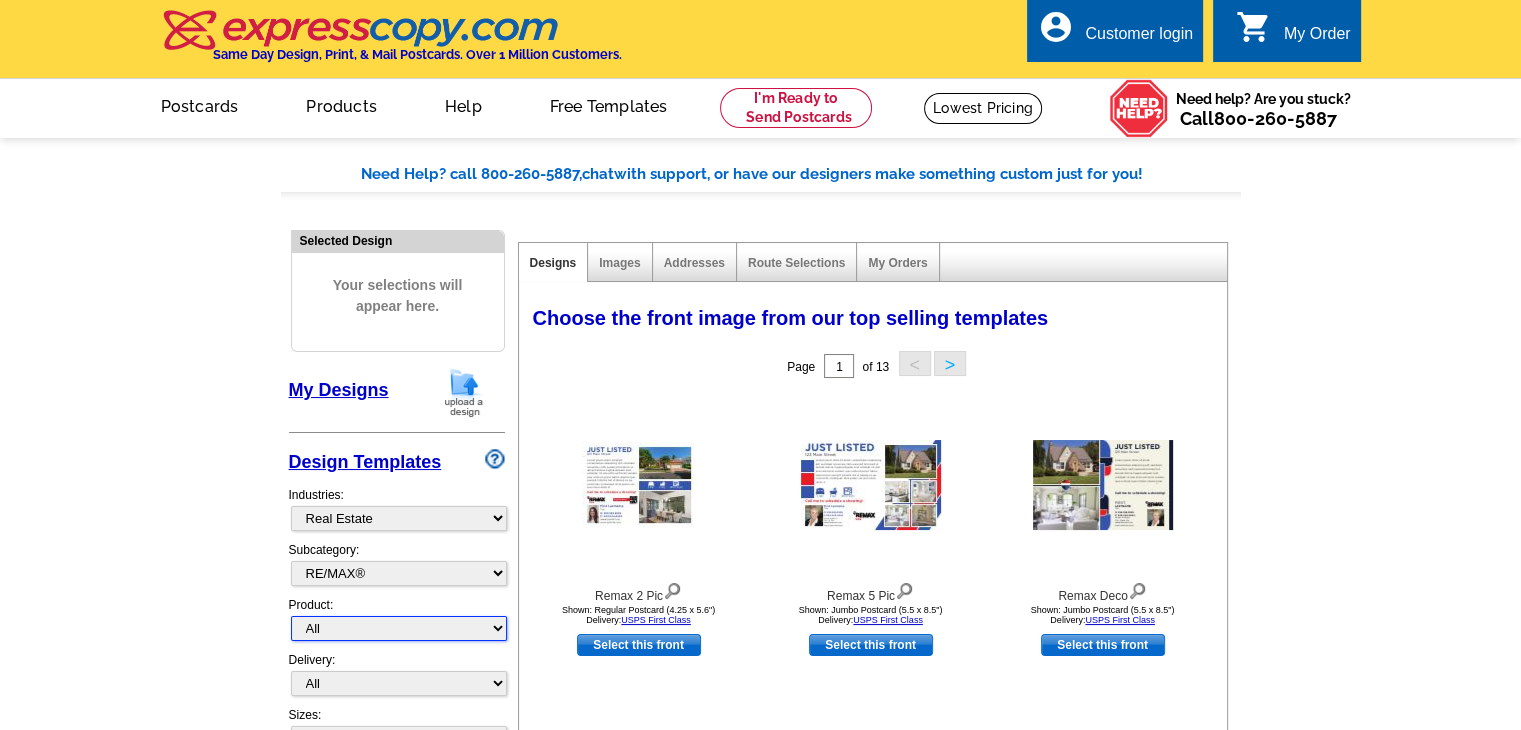 select on "1" 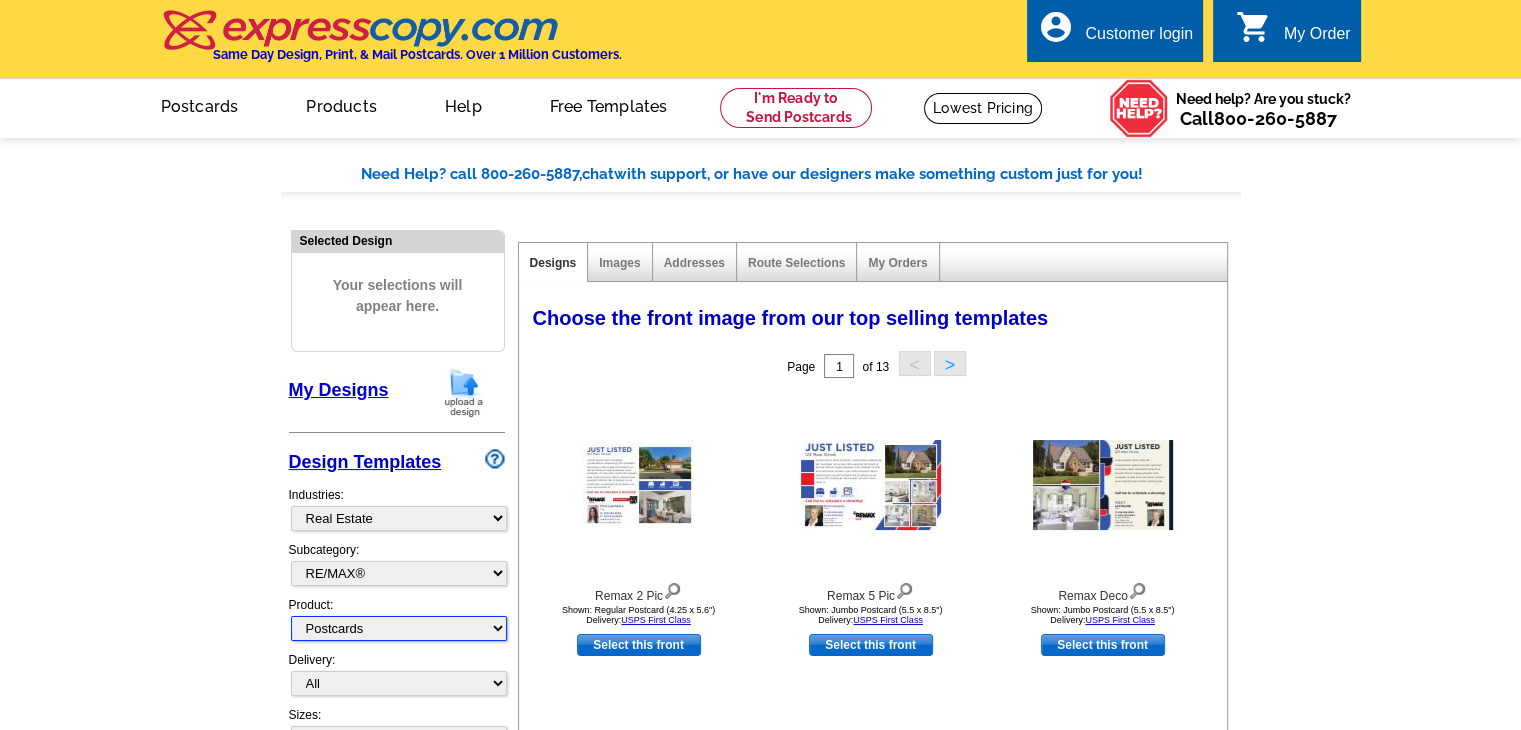 click on "All
Postcards
Letters and flyers
Business Cards
Door Hangers
Greeting Cards" at bounding box center (399, 628) 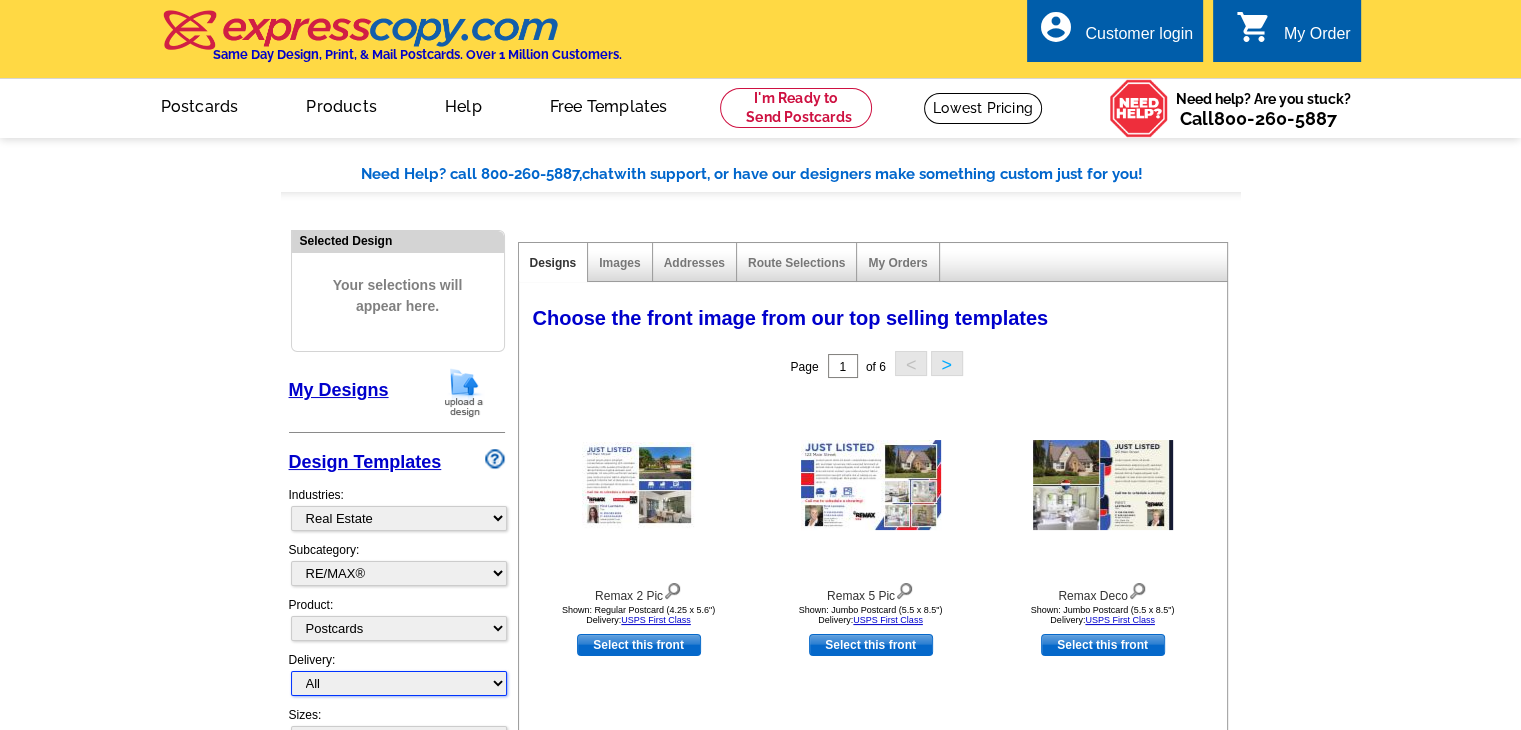 click on "All
First Class Mail
Shipped to Me
EDDM Save 66% on Postage" at bounding box center (399, 683) 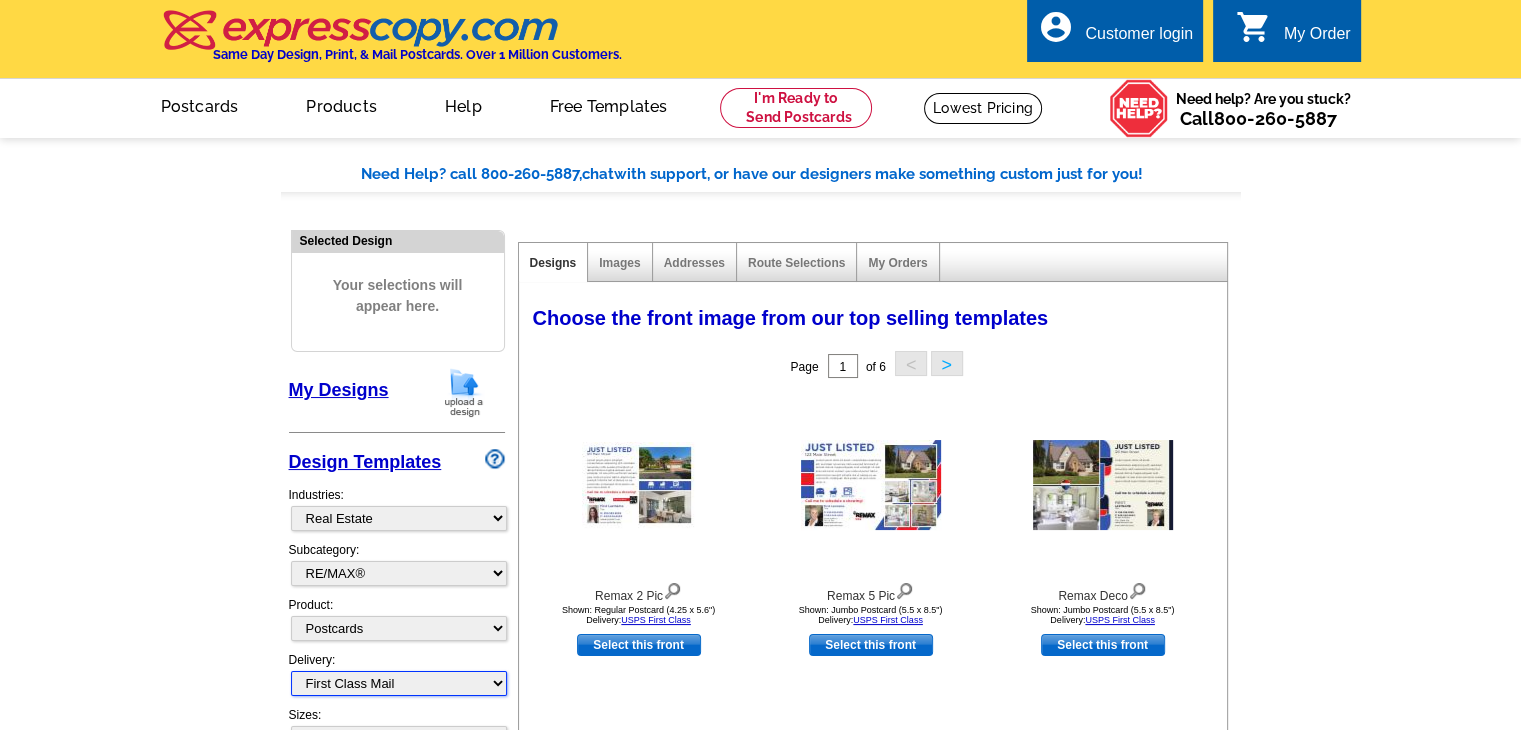 click on "All
First Class Mail
Shipped to Me
EDDM Save 66% on Postage" at bounding box center [399, 683] 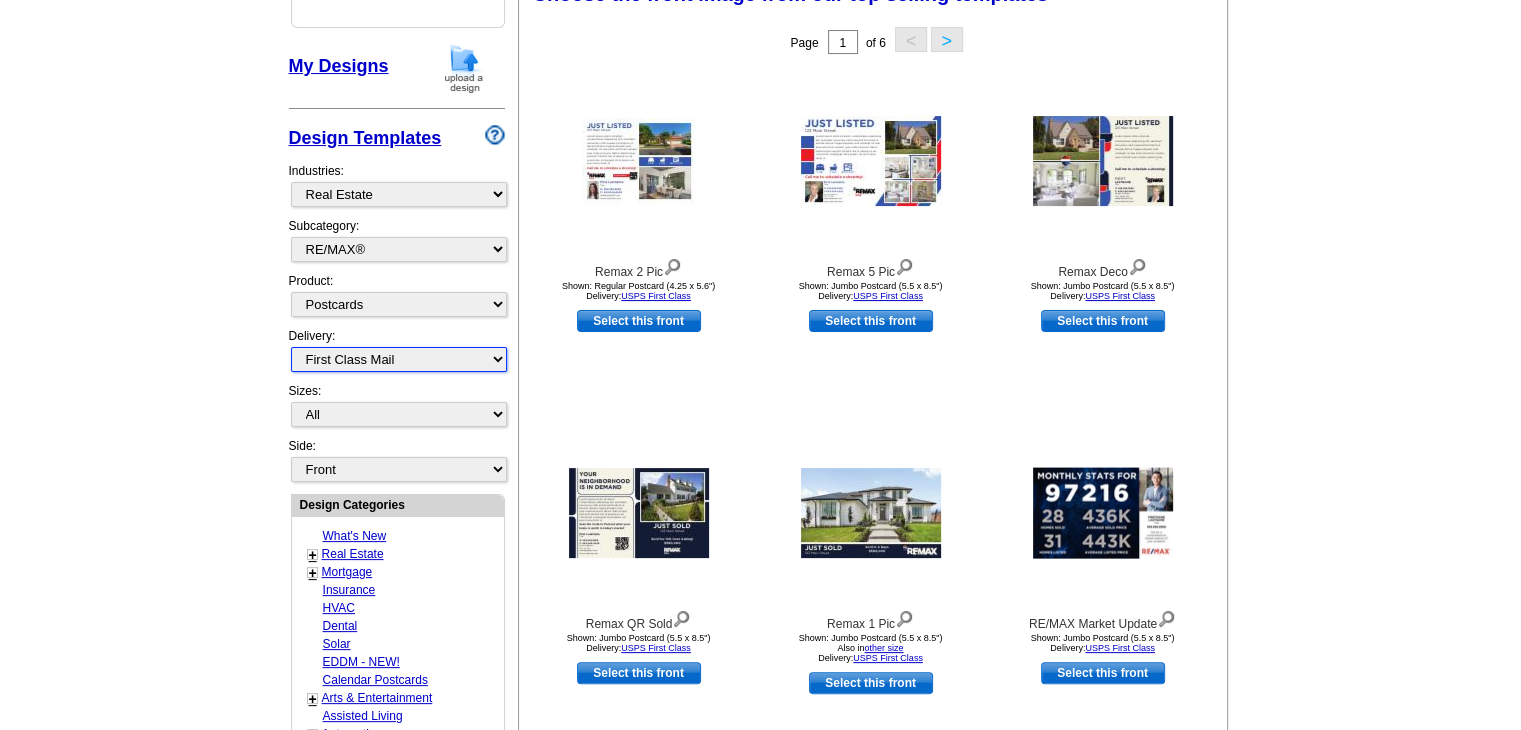 scroll, scrollTop: 342, scrollLeft: 0, axis: vertical 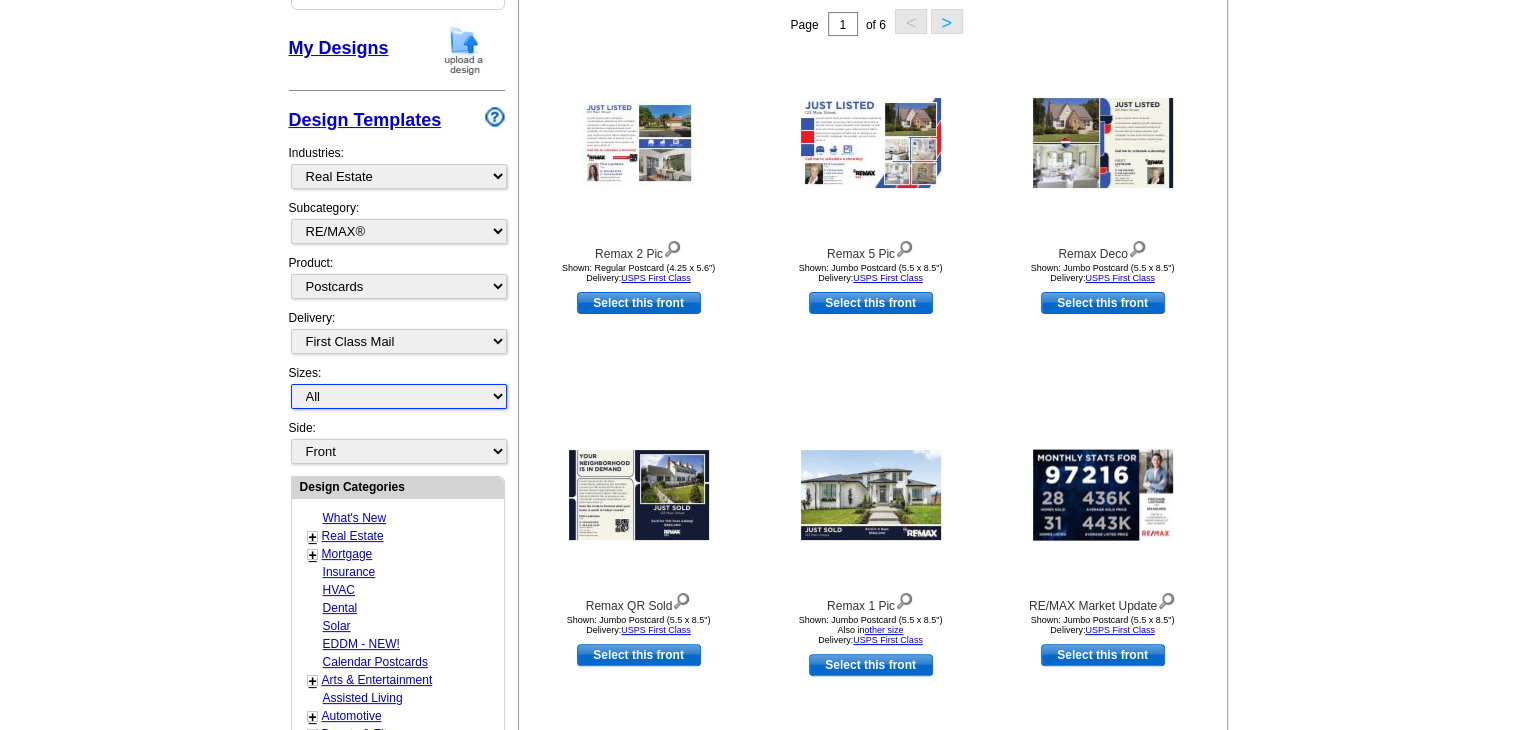 click on "All Jumbo Postcard (5.5" x 8.5") Regular Postcard (4.25" x 5.6") Panoramic Postcard (5.75" x 11.25") Giant Postcard (8.5" x 11") EDDM Postcard (6.125" x 8.25")" at bounding box center (399, 396) 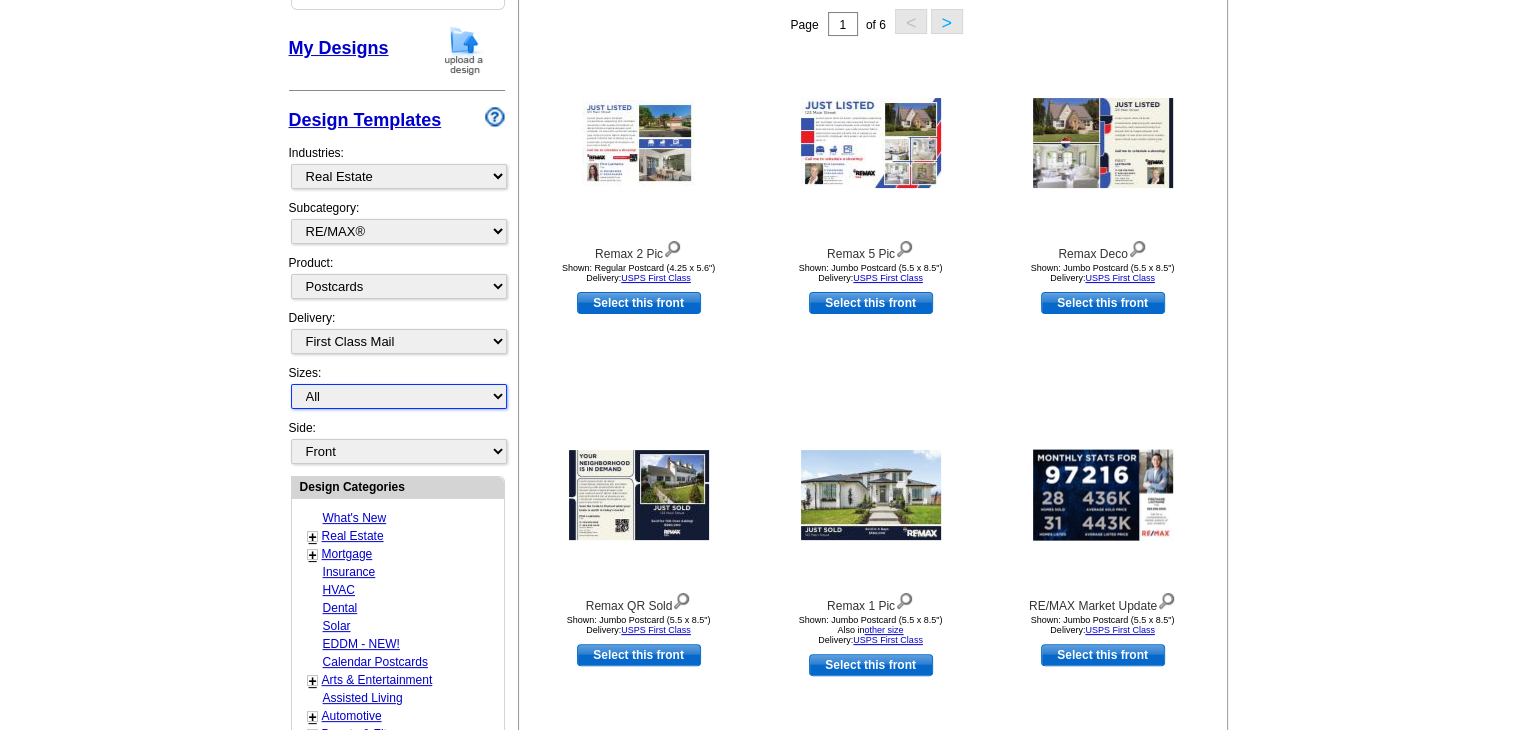 select on "2" 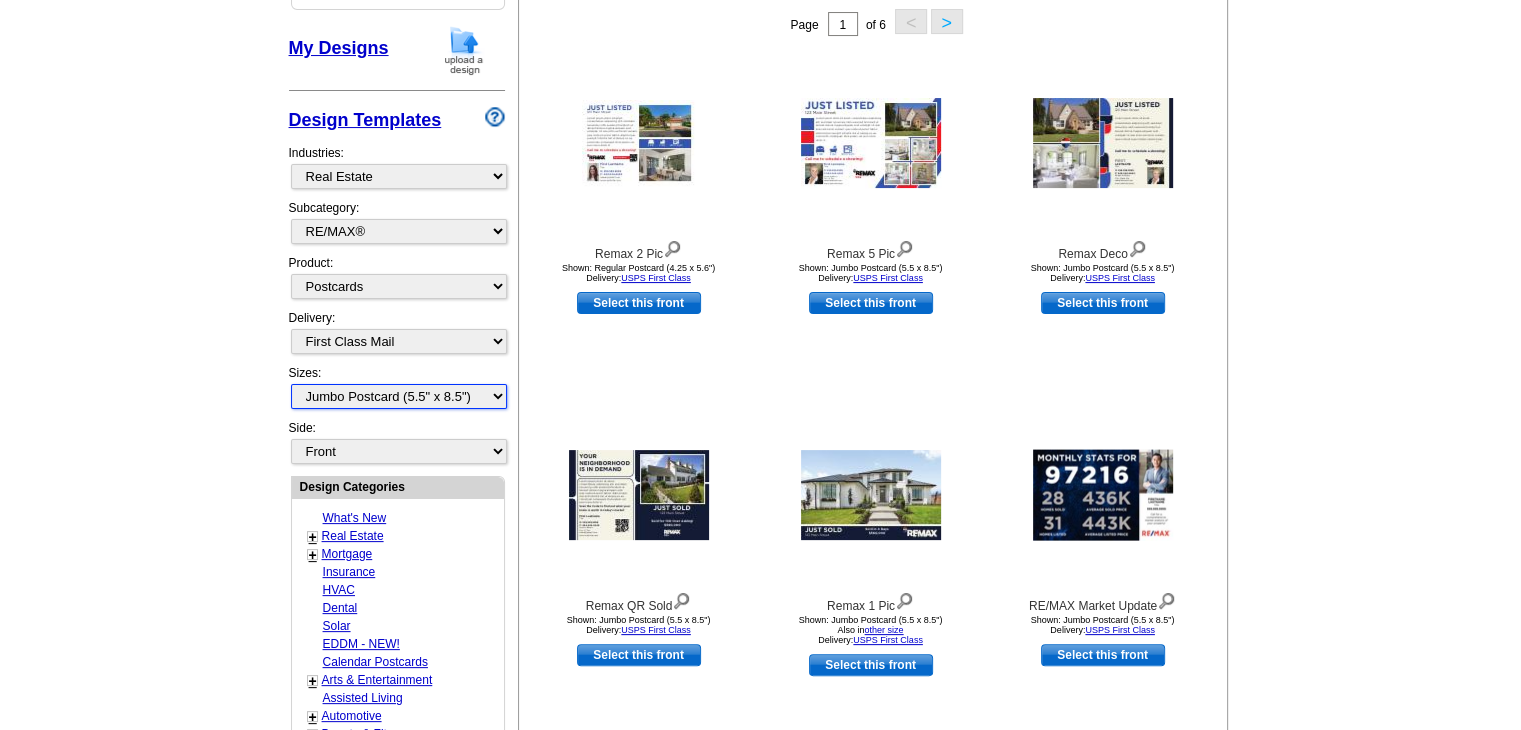 click on "All Jumbo Postcard (5.5" x 8.5") Regular Postcard (4.25" x 5.6") Panoramic Postcard (5.75" x 11.25") Giant Postcard (8.5" x 11") EDDM Postcard (6.125" x 8.25")" at bounding box center (399, 396) 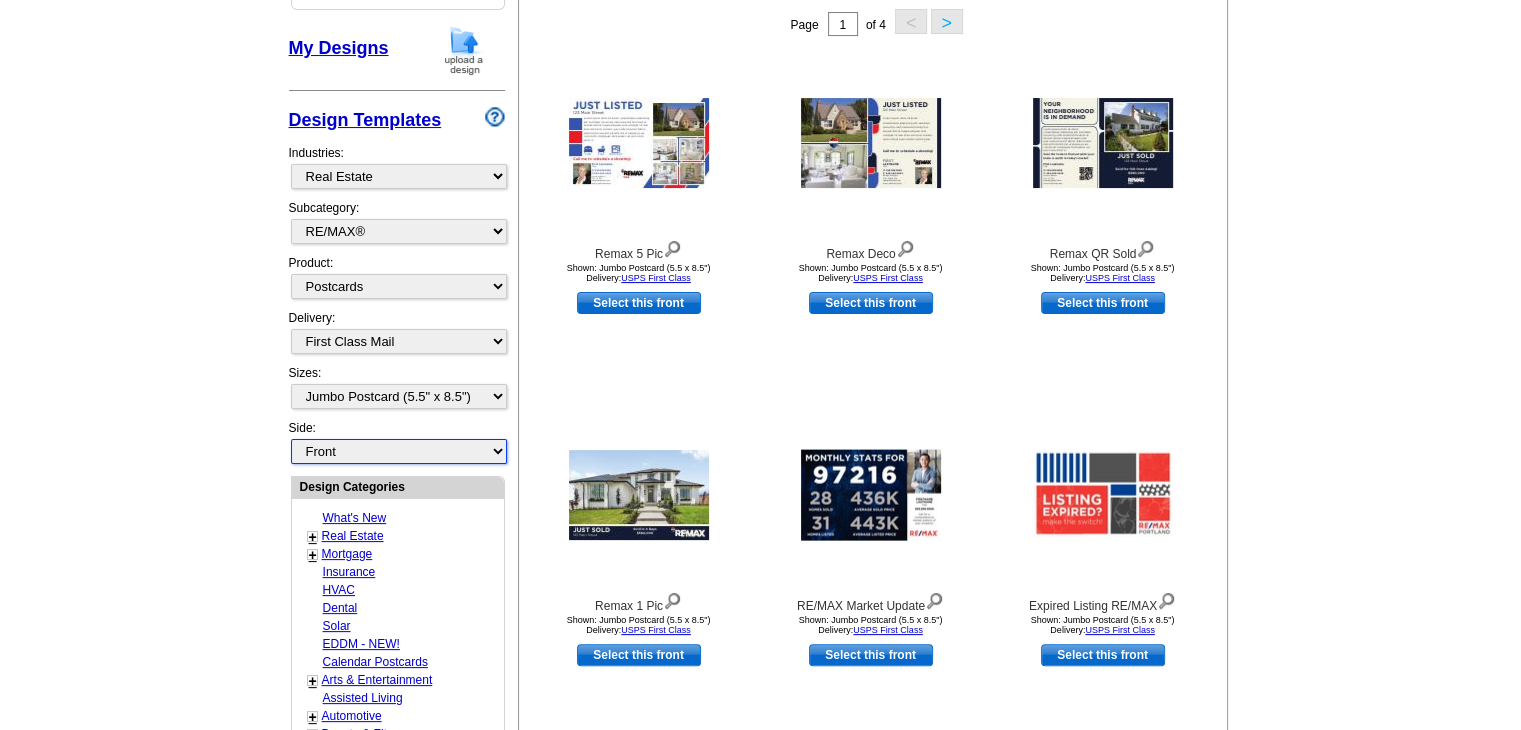 click on "Front Back" at bounding box center [399, 451] 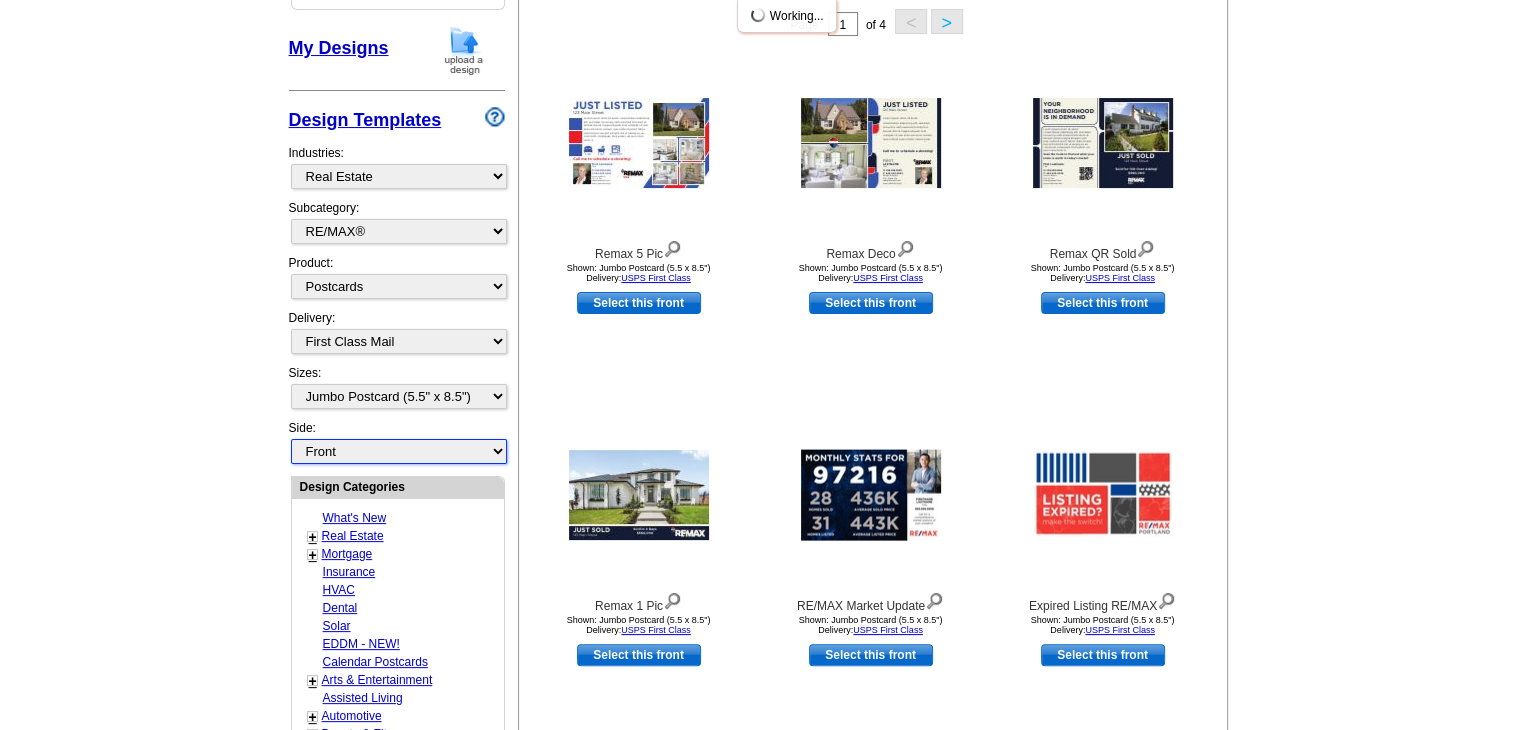 click on "Front Back" at bounding box center [399, 451] 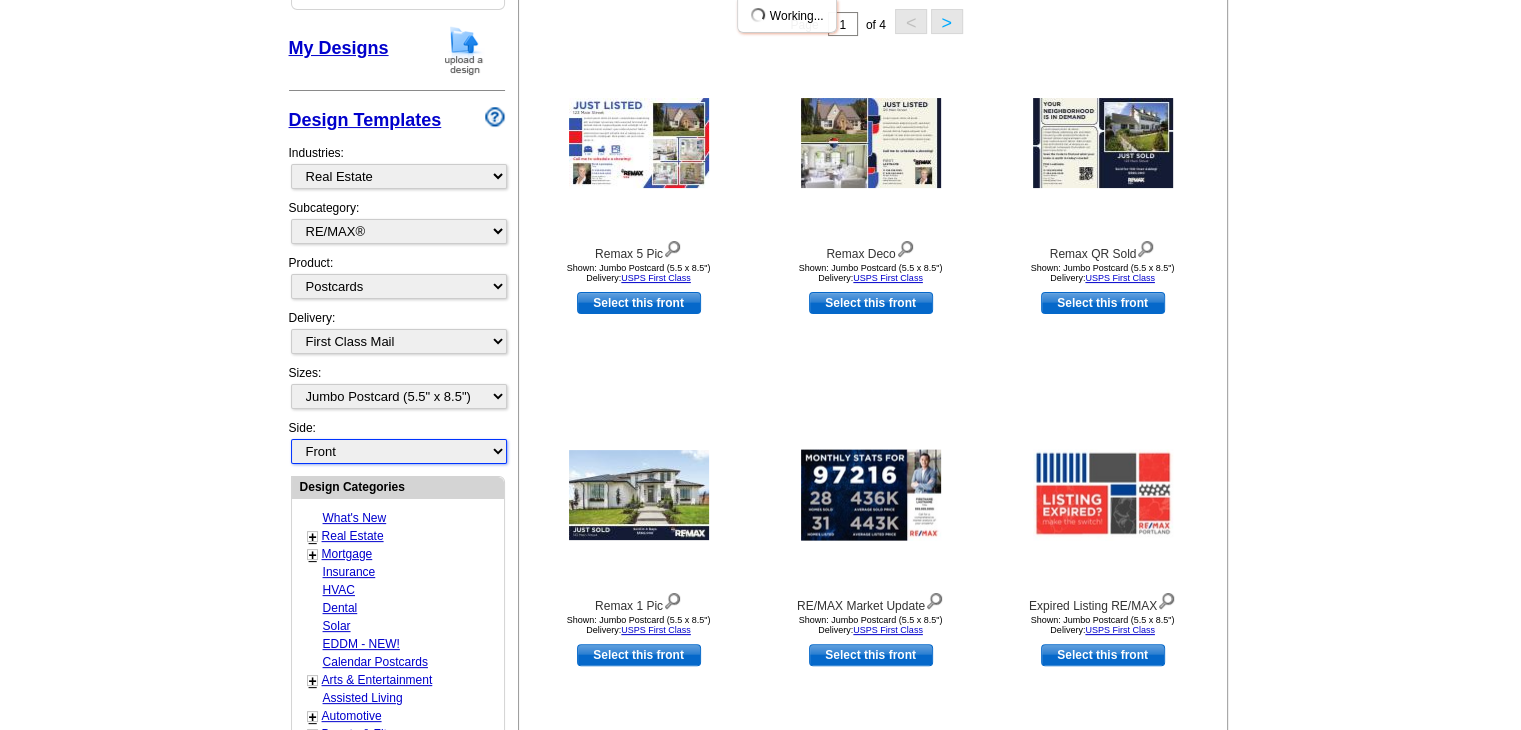 select on "front" 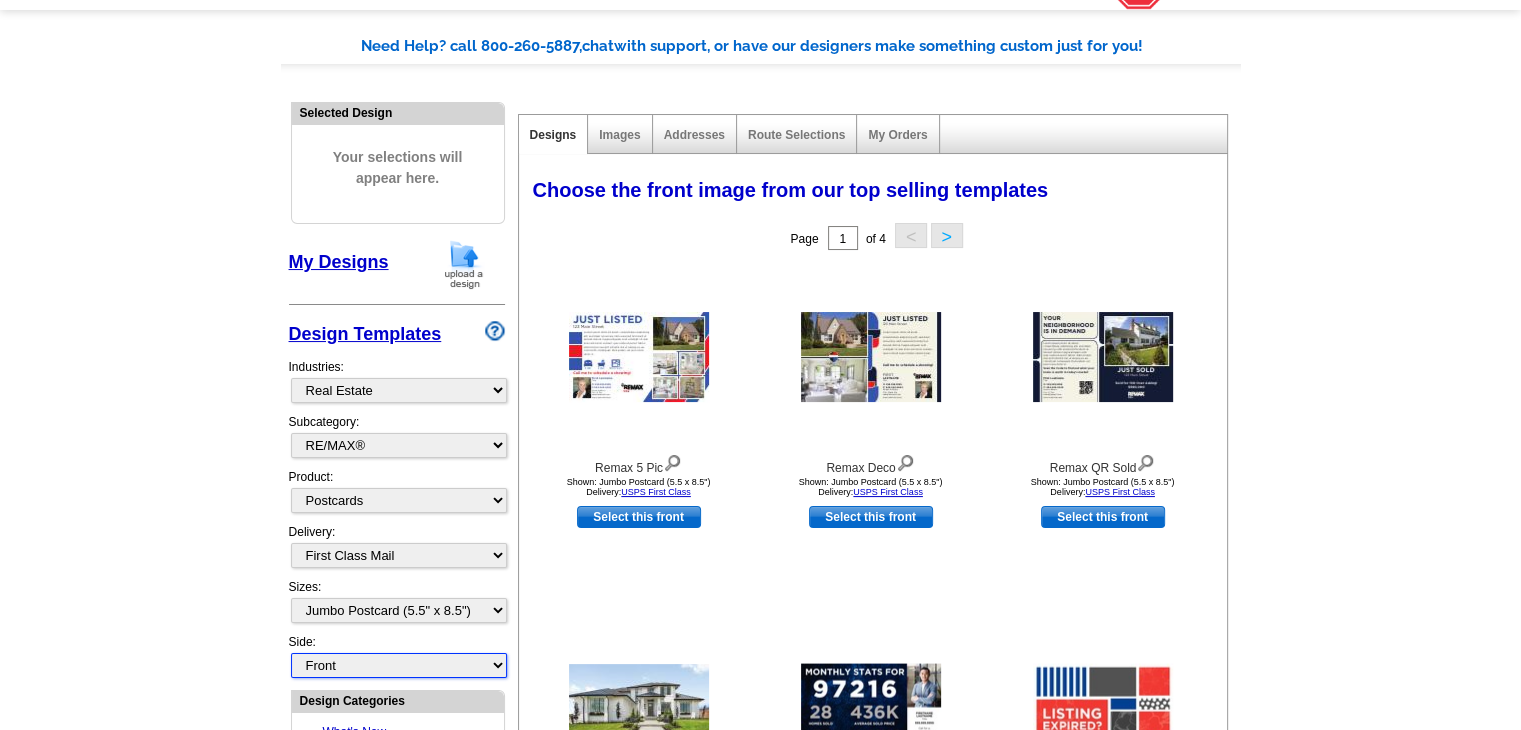 scroll, scrollTop: 123, scrollLeft: 0, axis: vertical 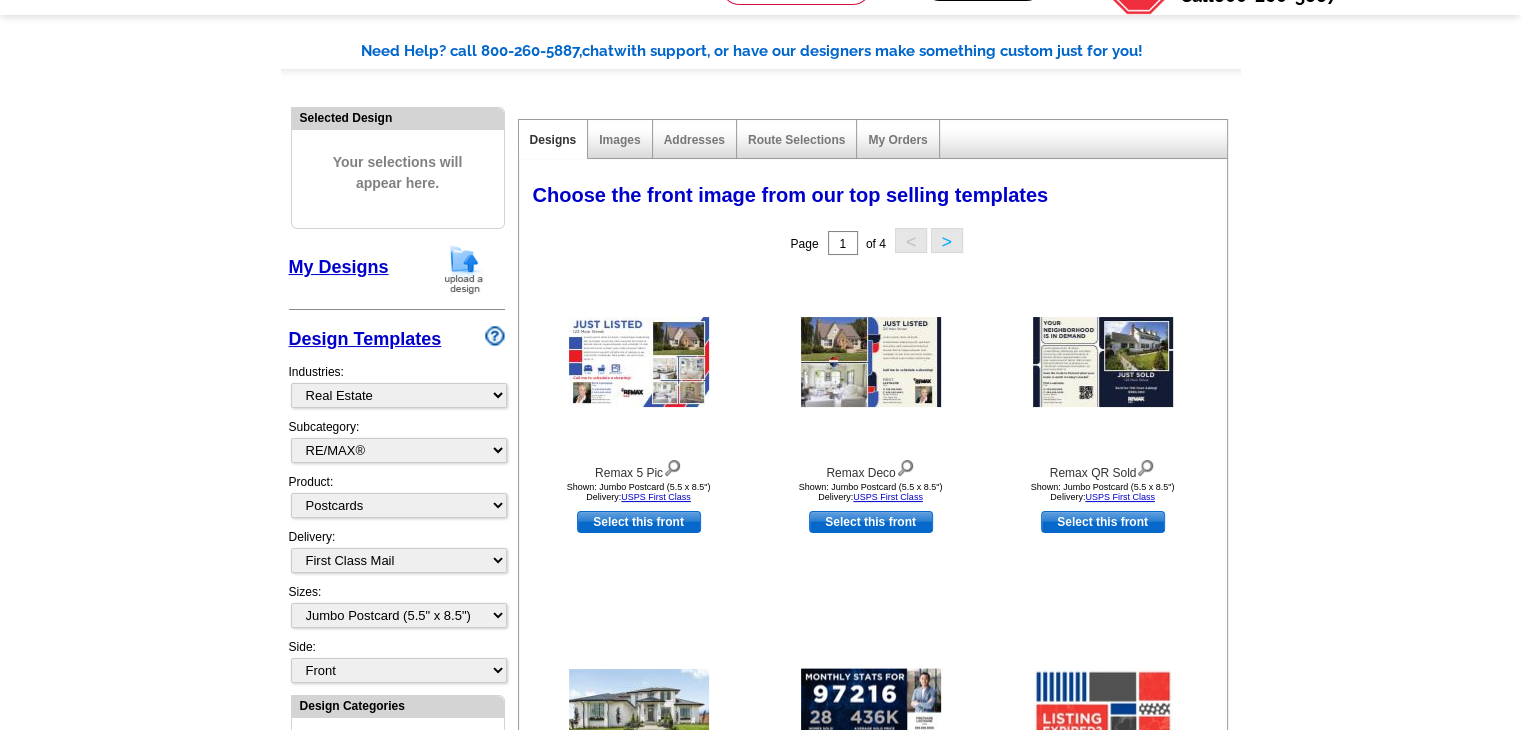 drag, startPoint x: 1503, startPoint y: 273, endPoint x: 1420, endPoint y: 149, distance: 149.21461 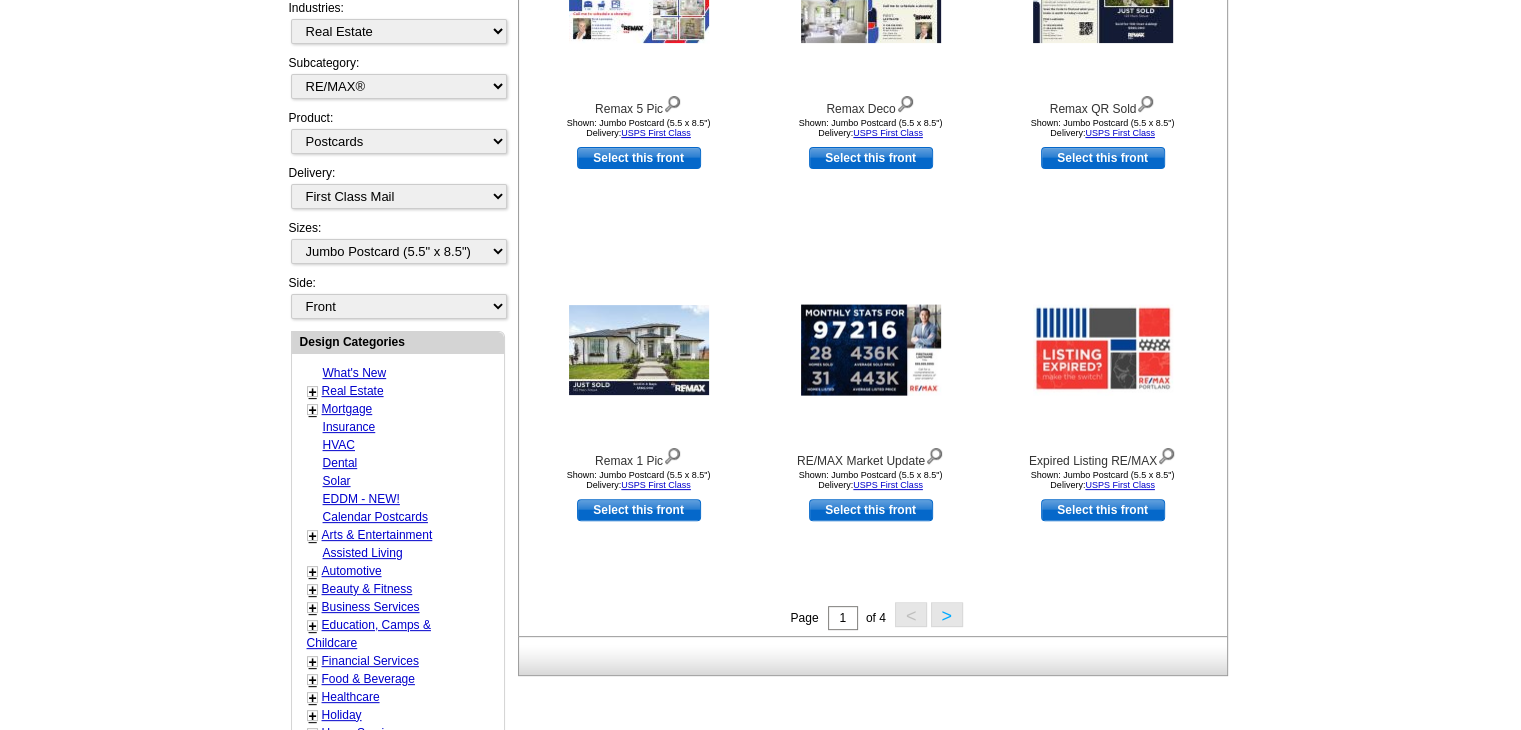 scroll, scrollTop: 482, scrollLeft: 0, axis: vertical 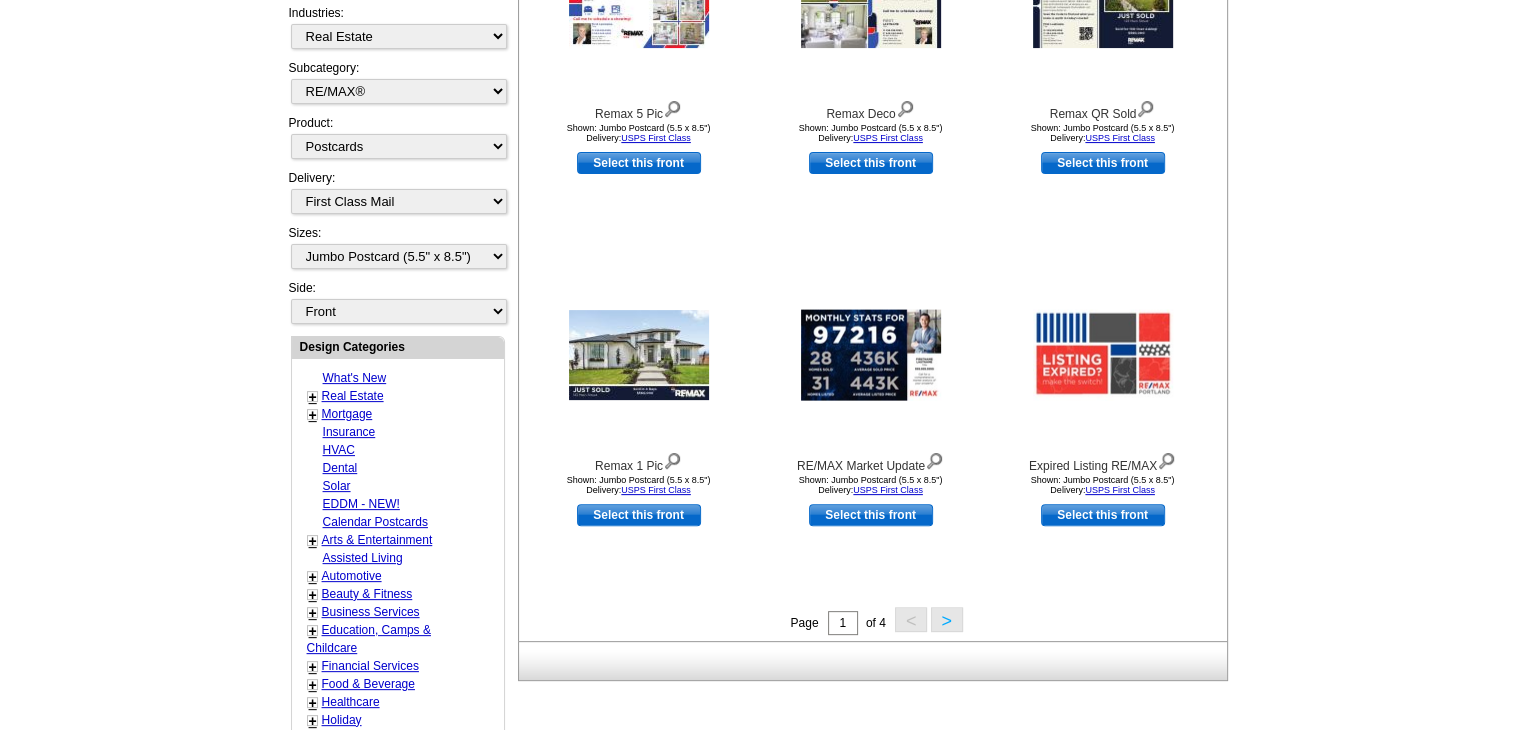 click on "+" at bounding box center (313, 397) 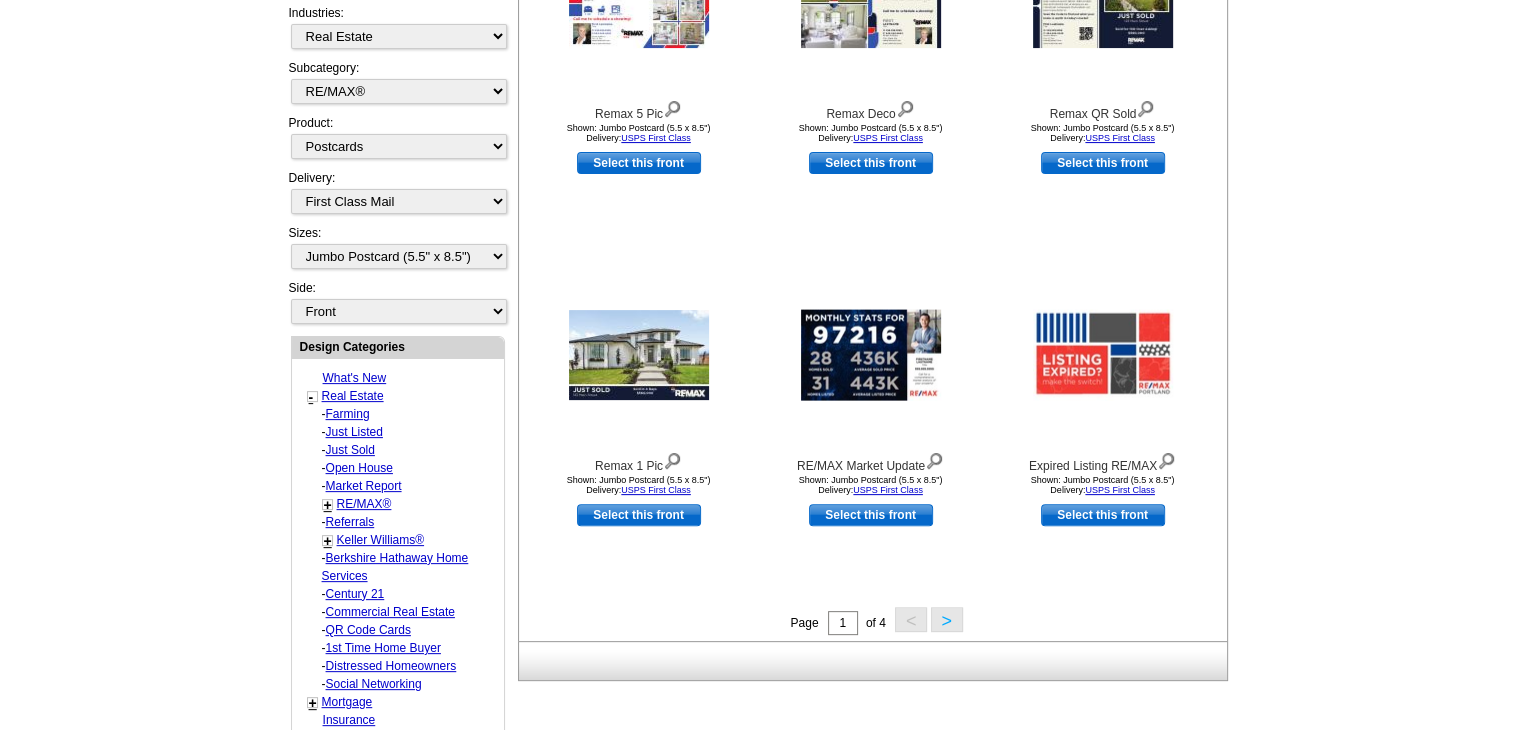 click on "- Farming" at bounding box center [404, 414] 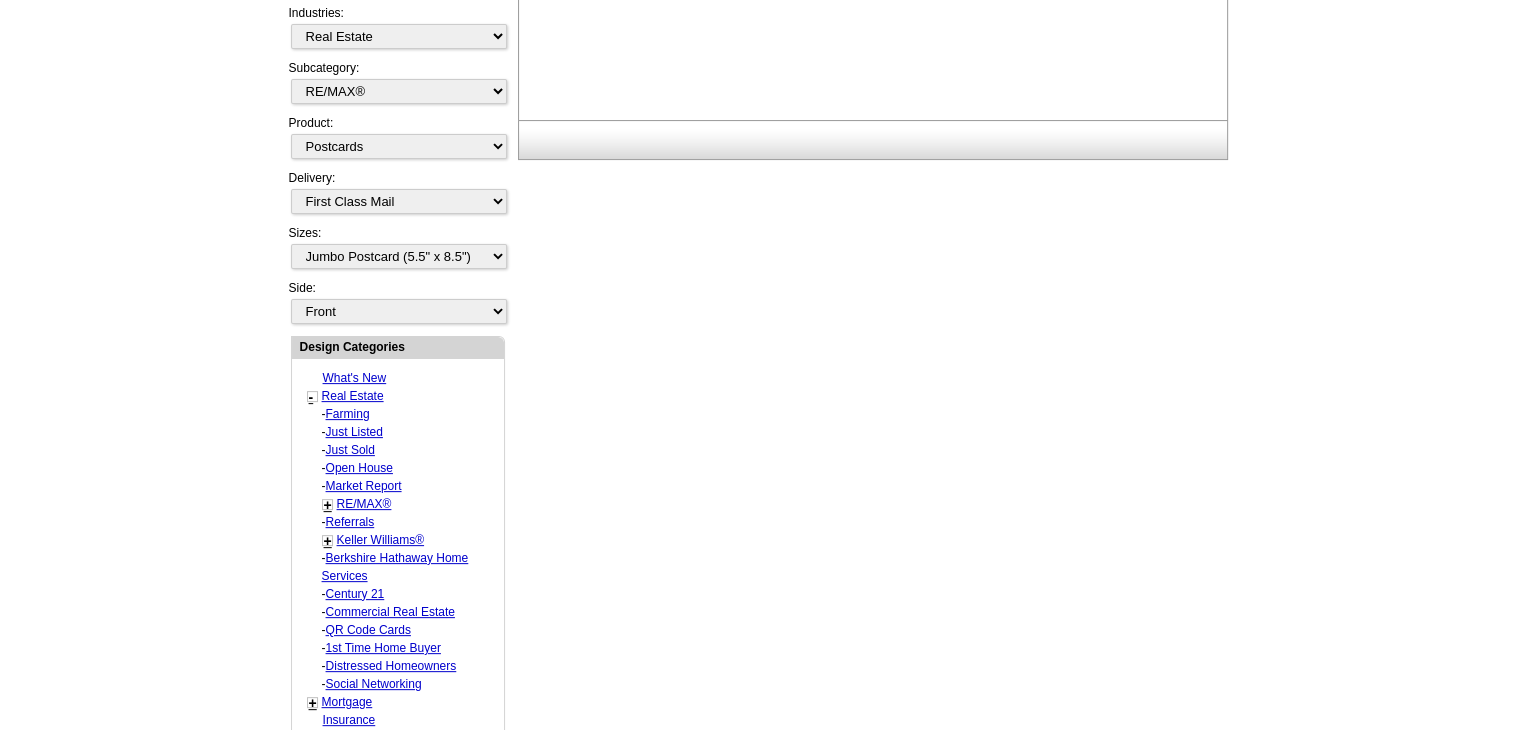 select on "1208" 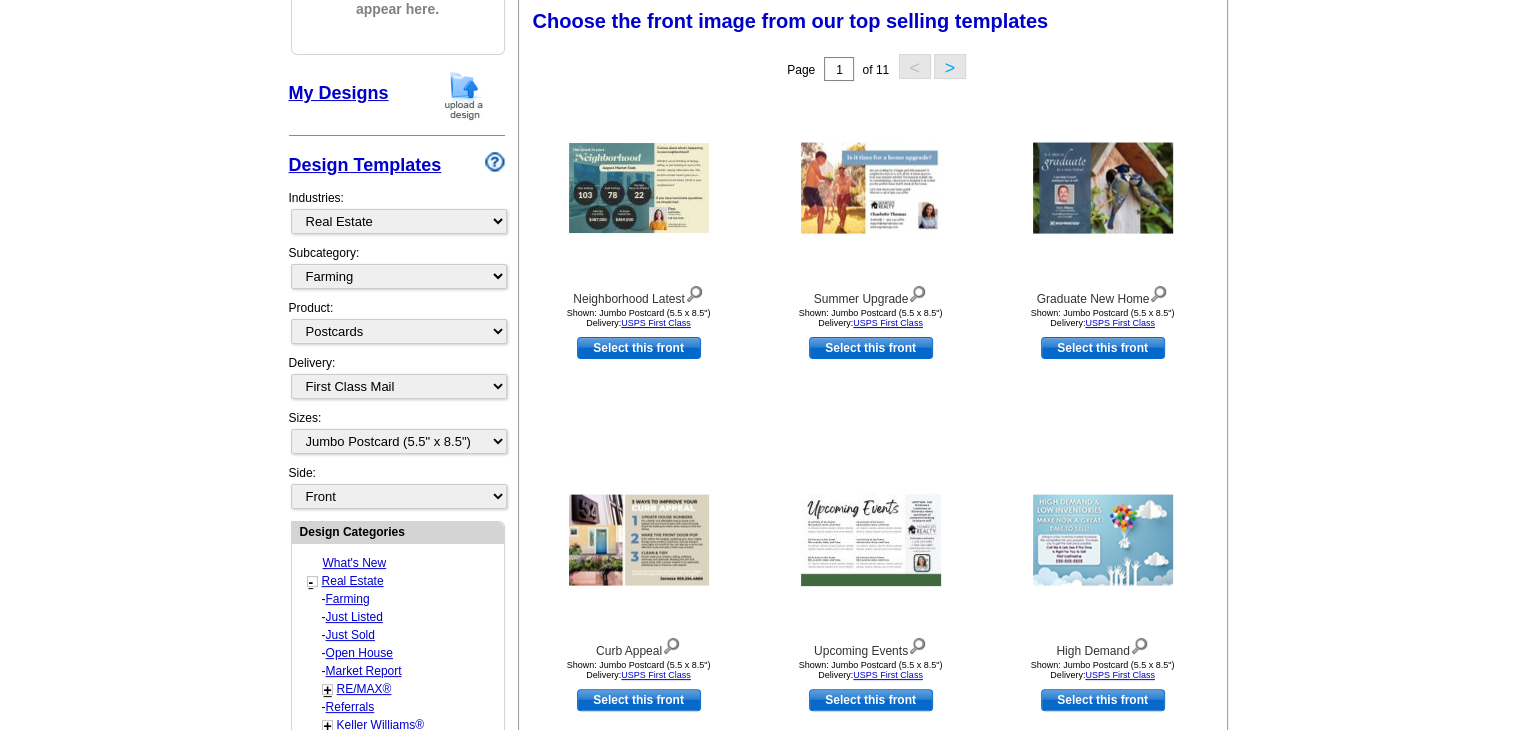 scroll, scrollTop: 295, scrollLeft: 0, axis: vertical 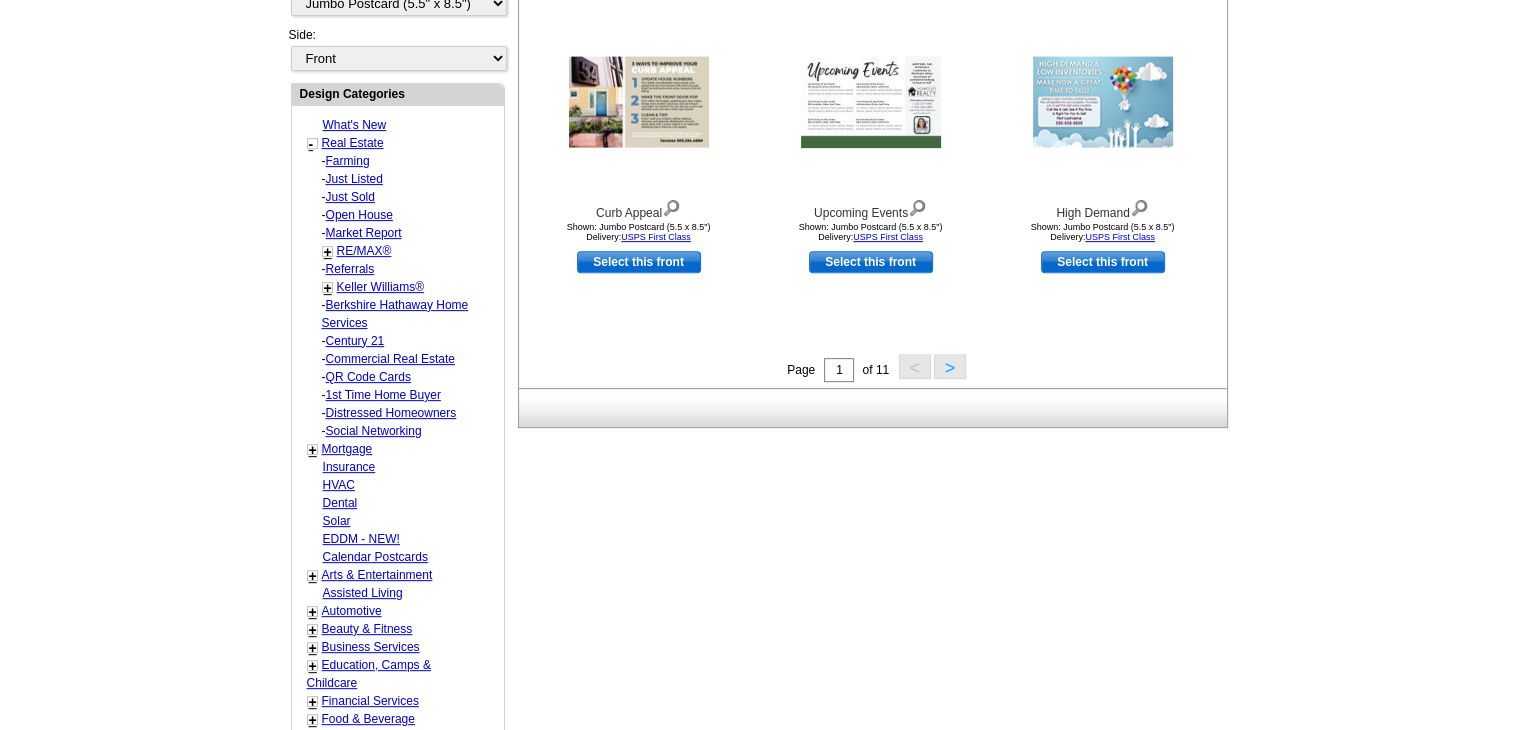 click on ">" at bounding box center [950, 366] 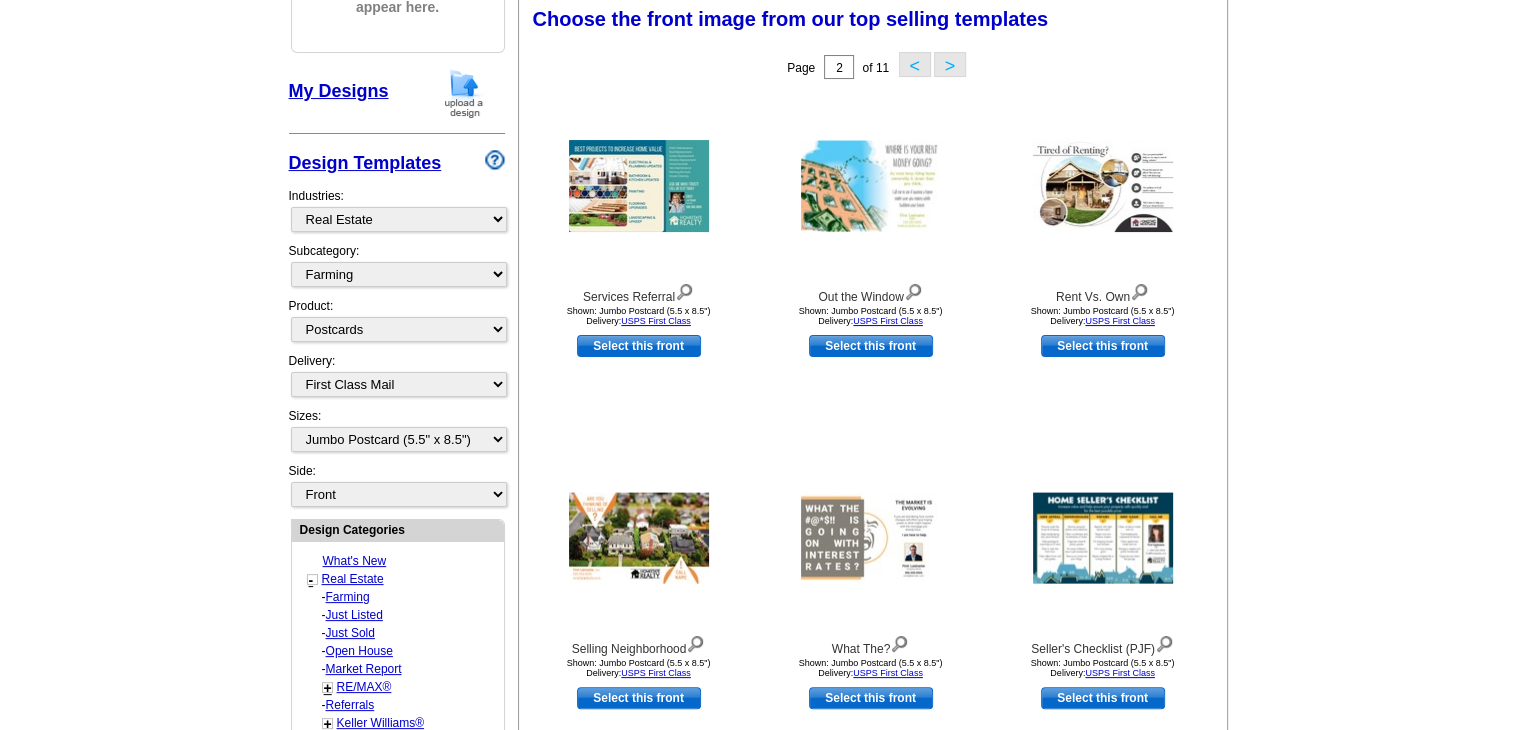 scroll, scrollTop: 295, scrollLeft: 0, axis: vertical 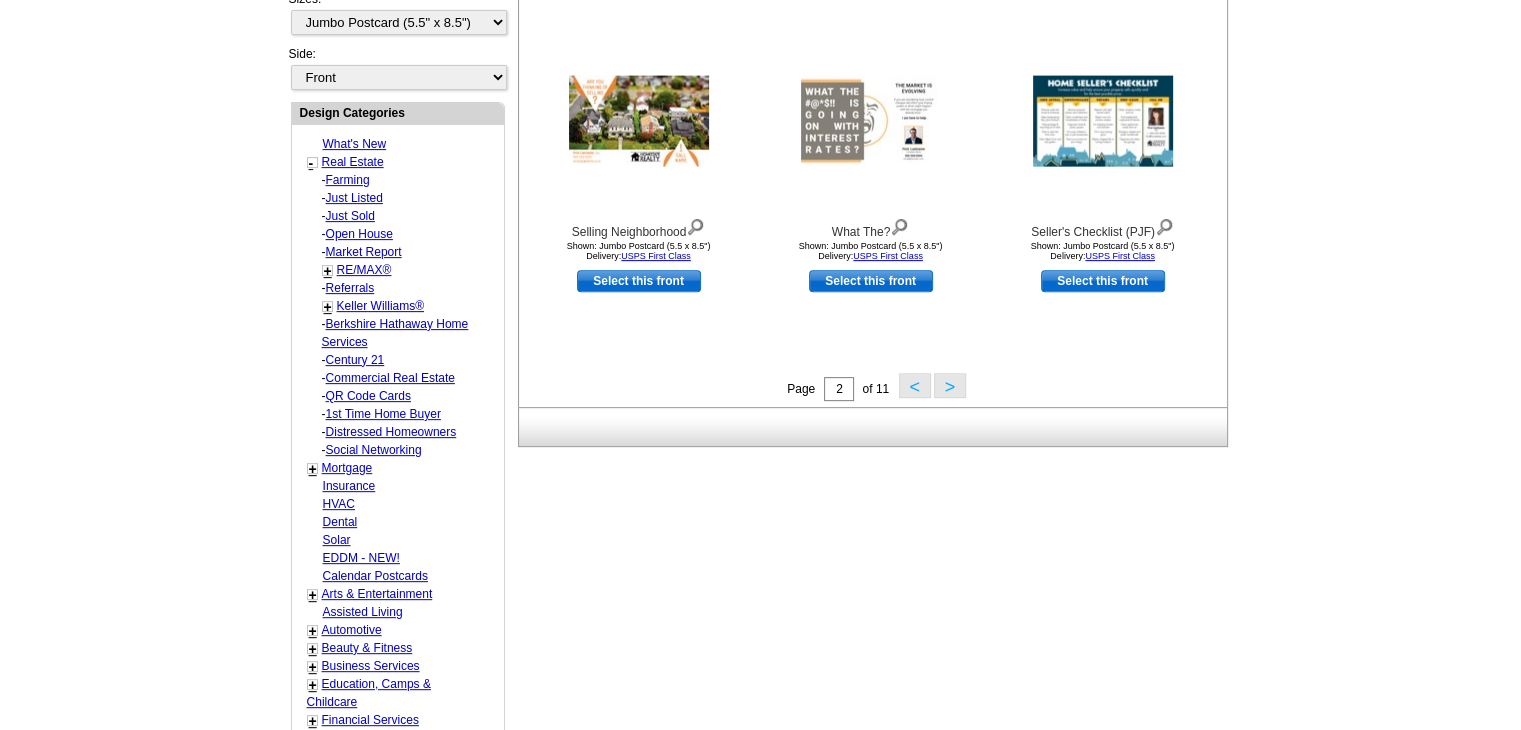 click on ">" at bounding box center (950, 385) 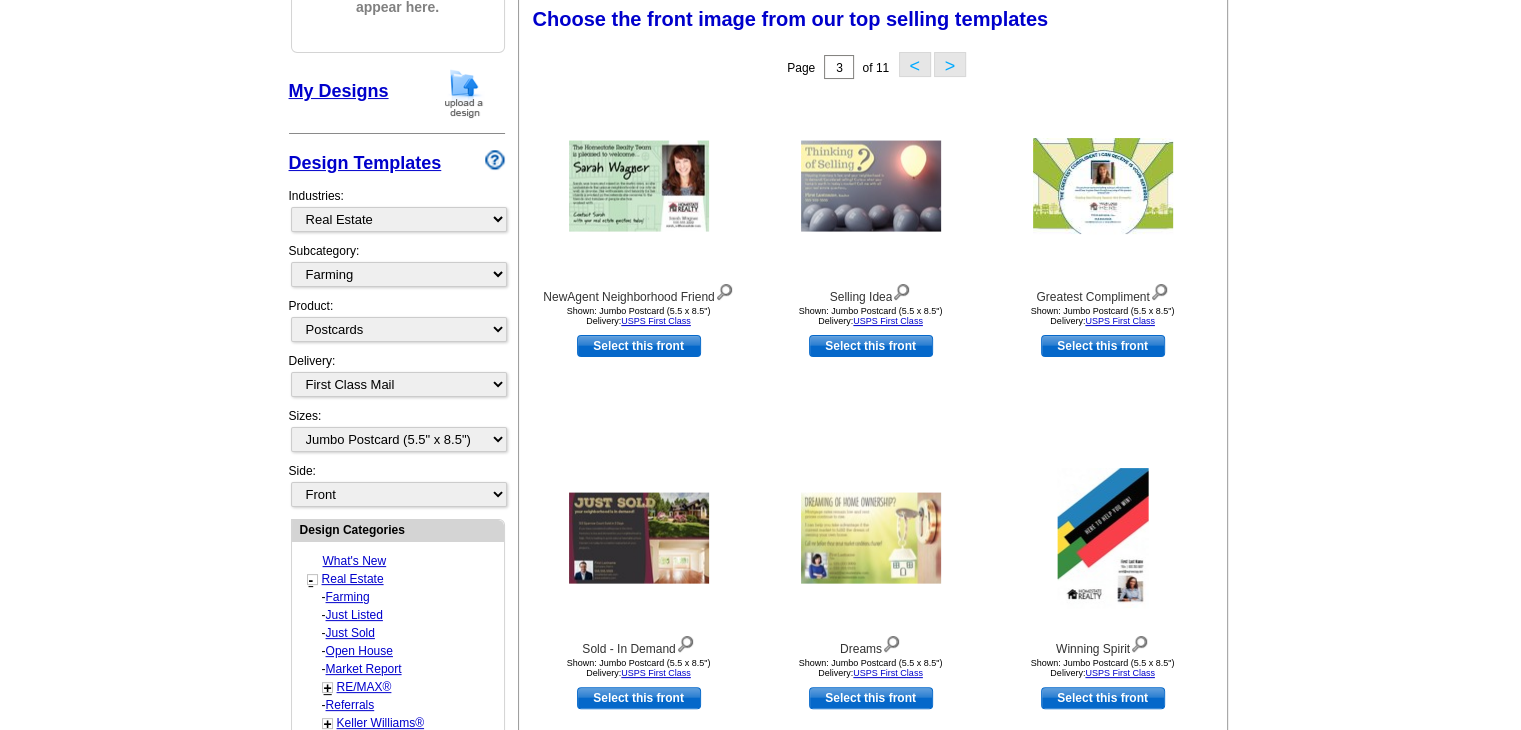 scroll, scrollTop: 295, scrollLeft: 0, axis: vertical 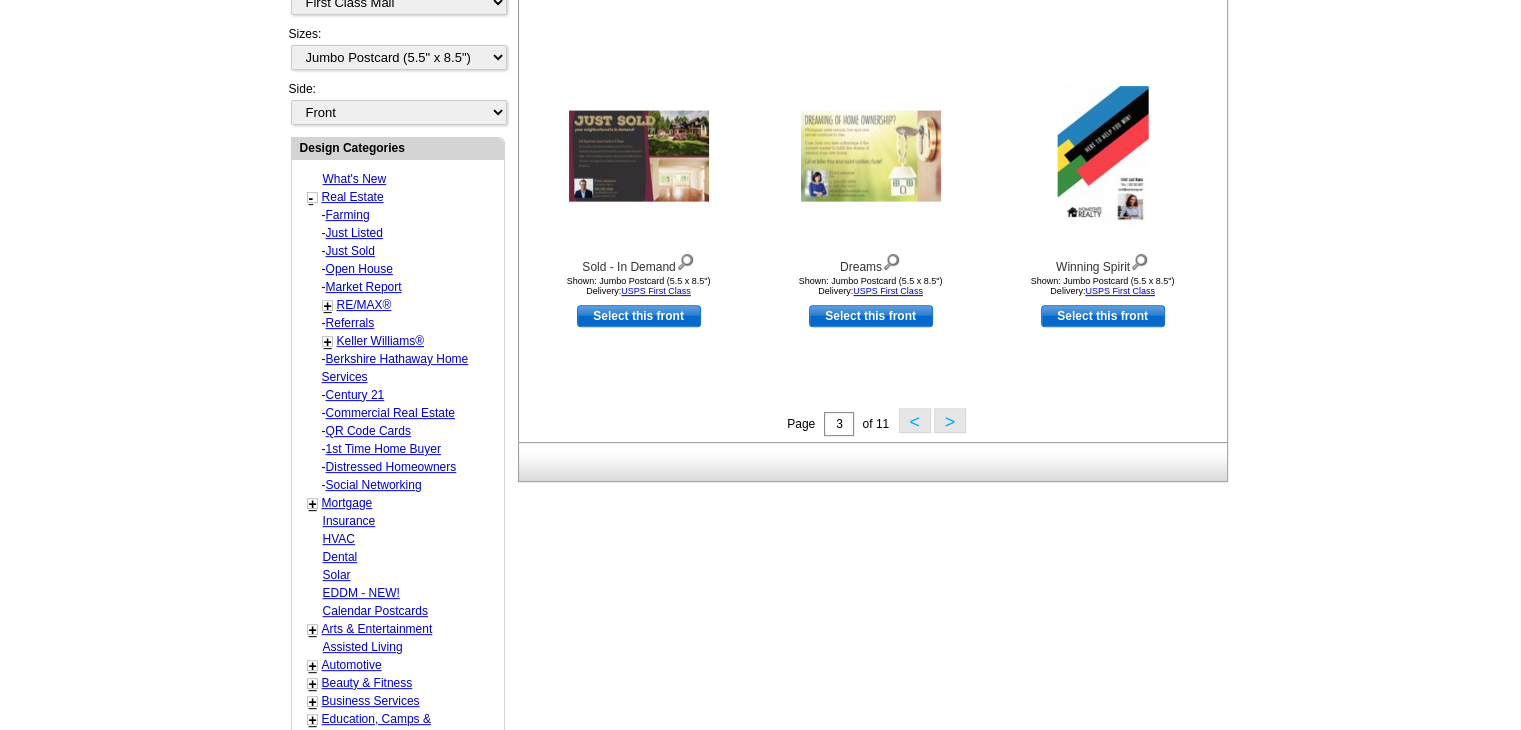 click on ">" at bounding box center [950, 420] 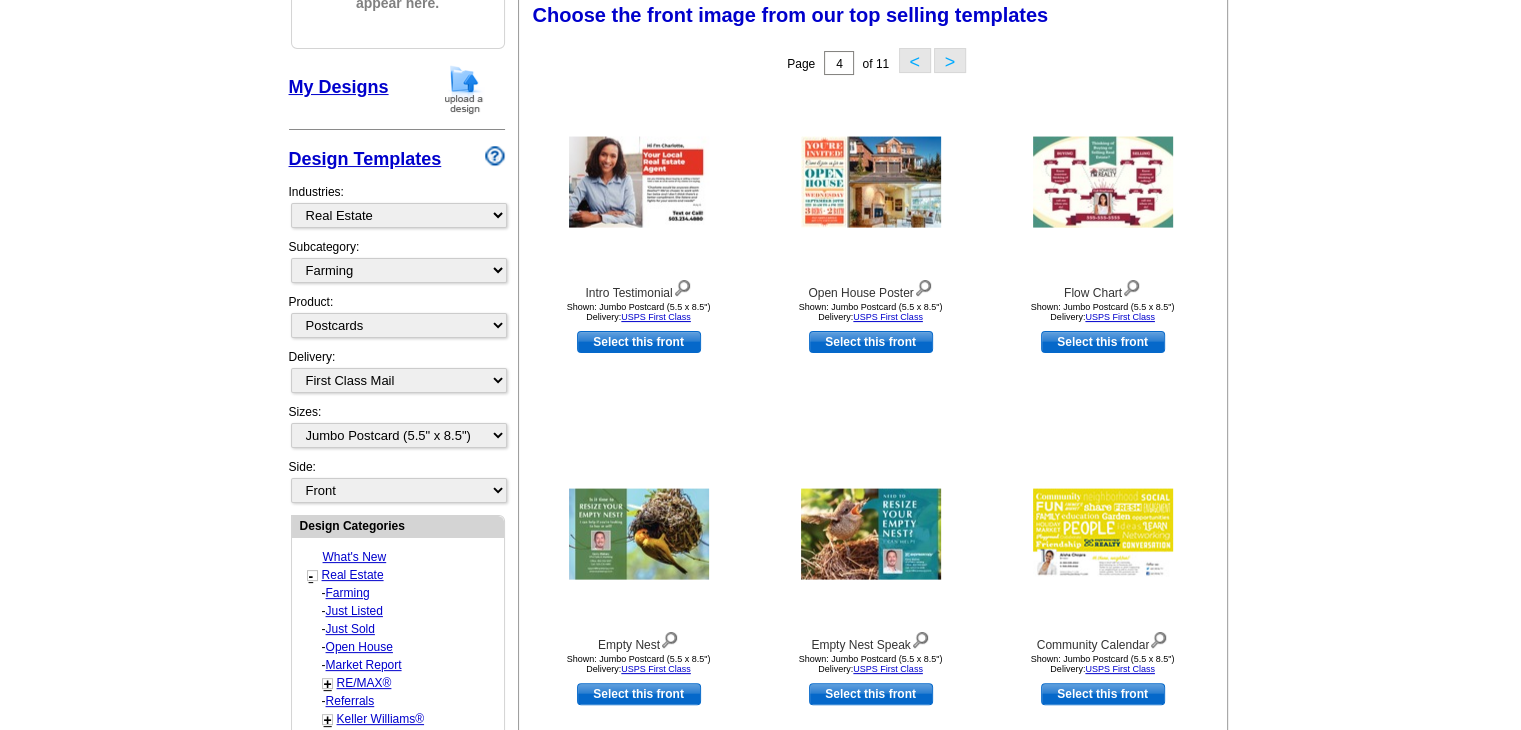 scroll, scrollTop: 295, scrollLeft: 0, axis: vertical 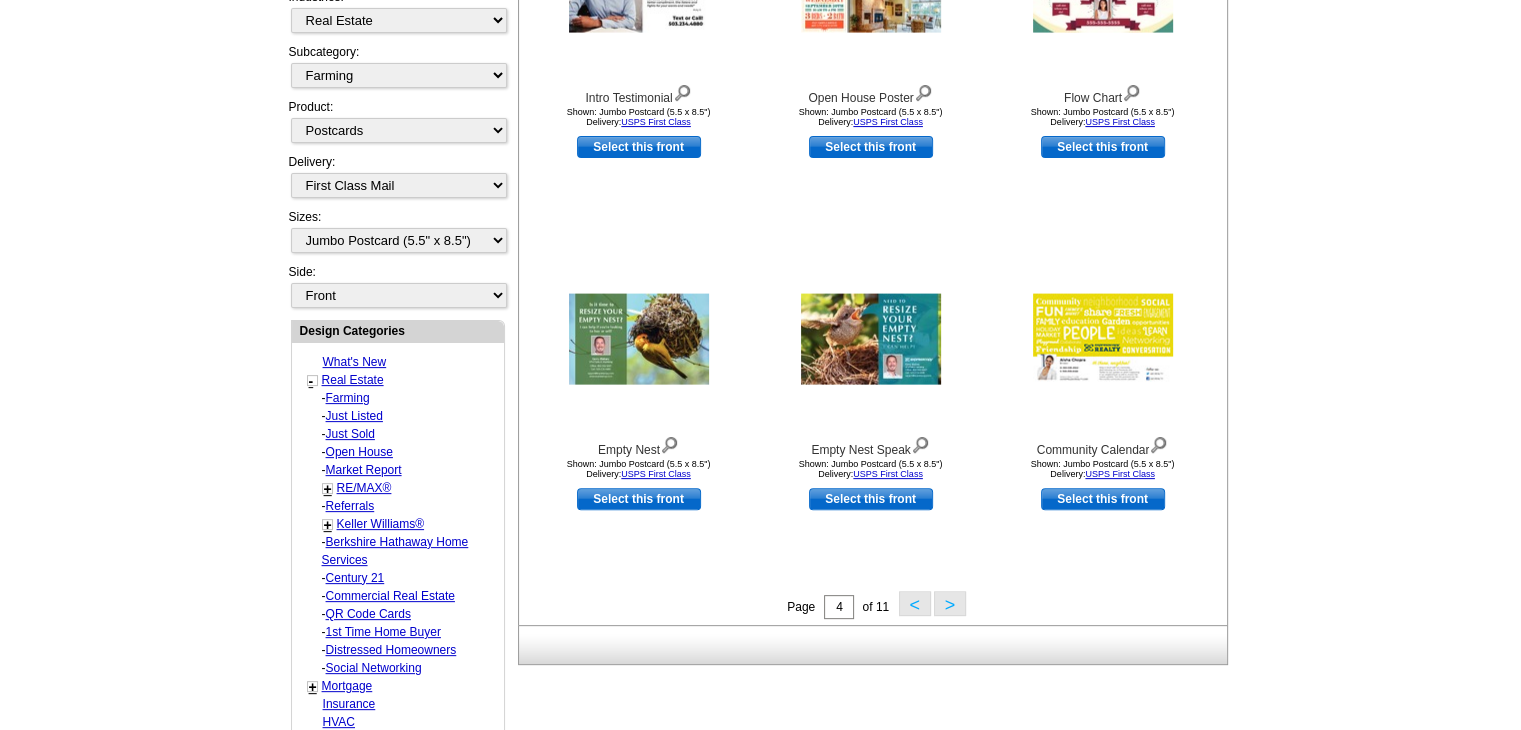 click on ">" at bounding box center (950, 603) 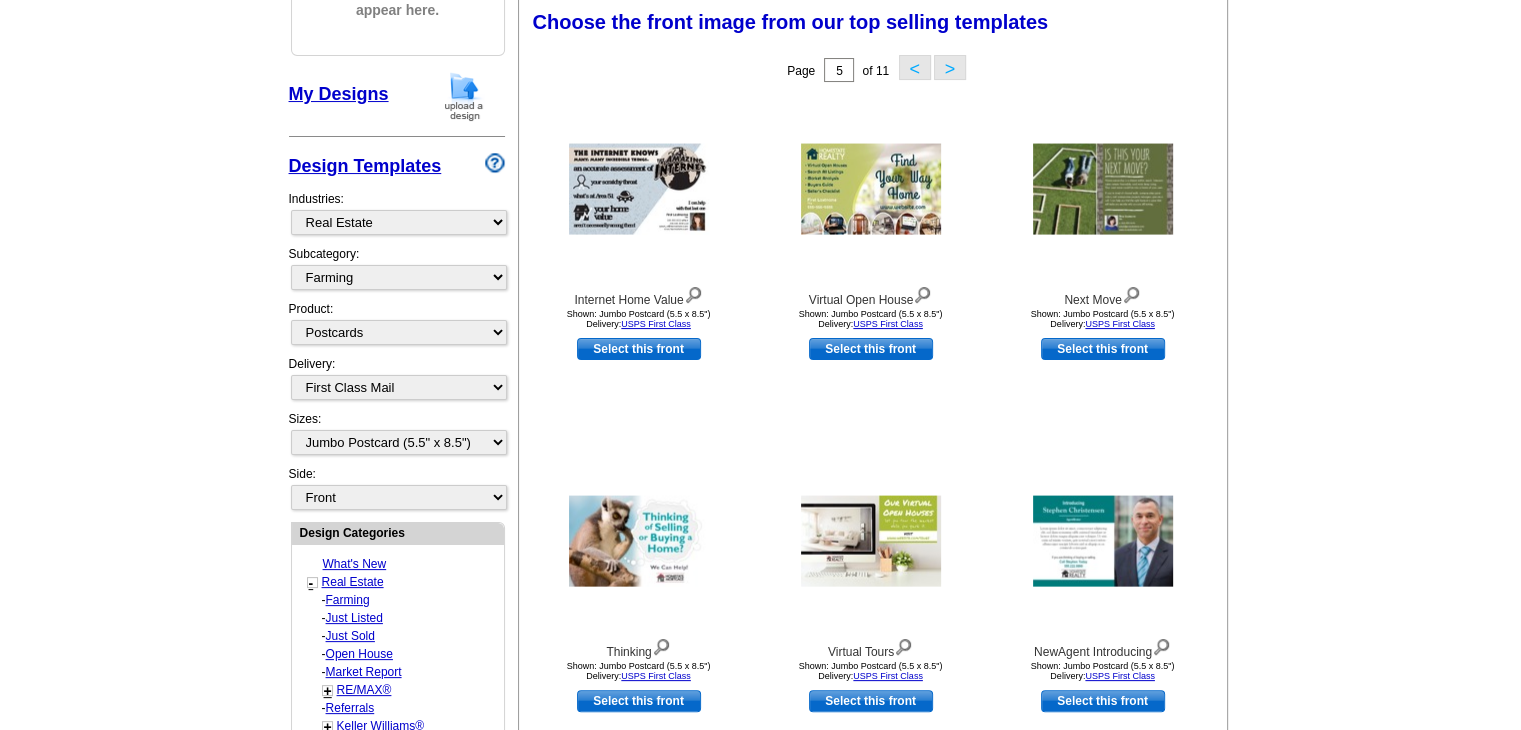 scroll, scrollTop: 295, scrollLeft: 0, axis: vertical 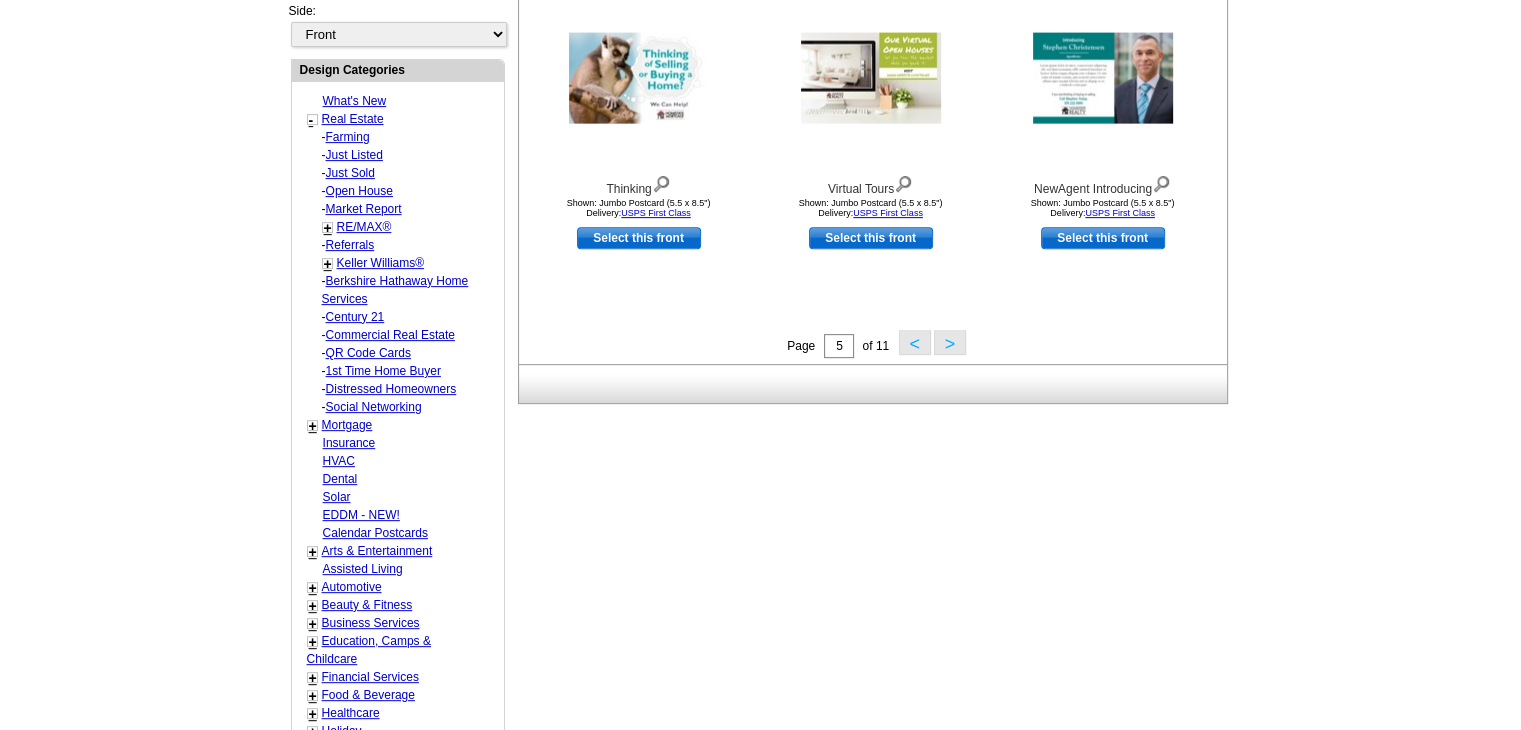 click on ">" at bounding box center [950, 342] 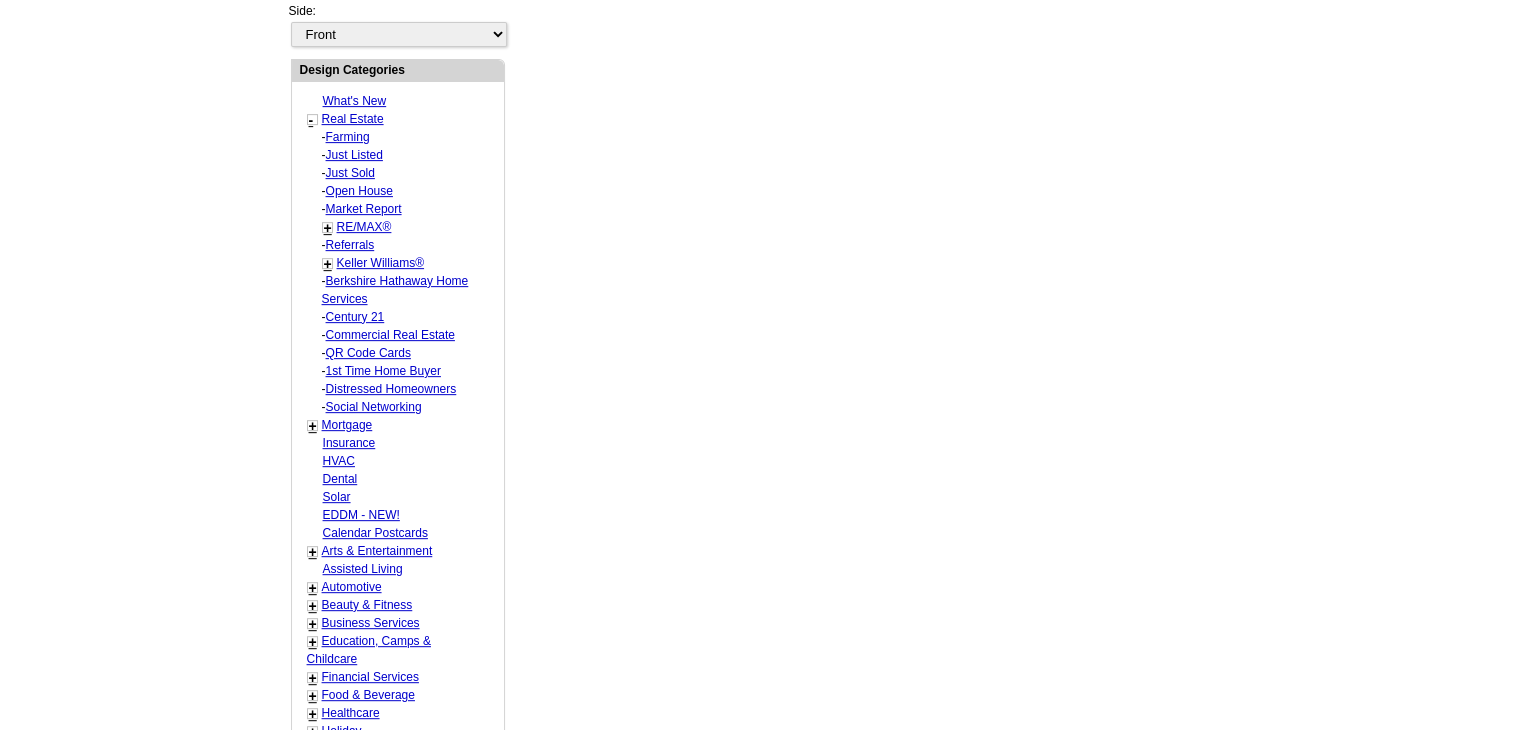 click on "Need Help? call [PHONE],  chat  with support, or have our designers make something custom just for you!
Got it, no need for the selection guide next time.
Show Results
Selected Design
Your selections will appear here.
My Designs
Design Templates
Industries:
What's New Real Estate Mortgage Insurance HVAC Dental Solar EDDM - NEW! Calendar Postcards Arts & Entertainment Assisted Living Automotive Beauty & Fitness Legal" at bounding box center (761, 267) 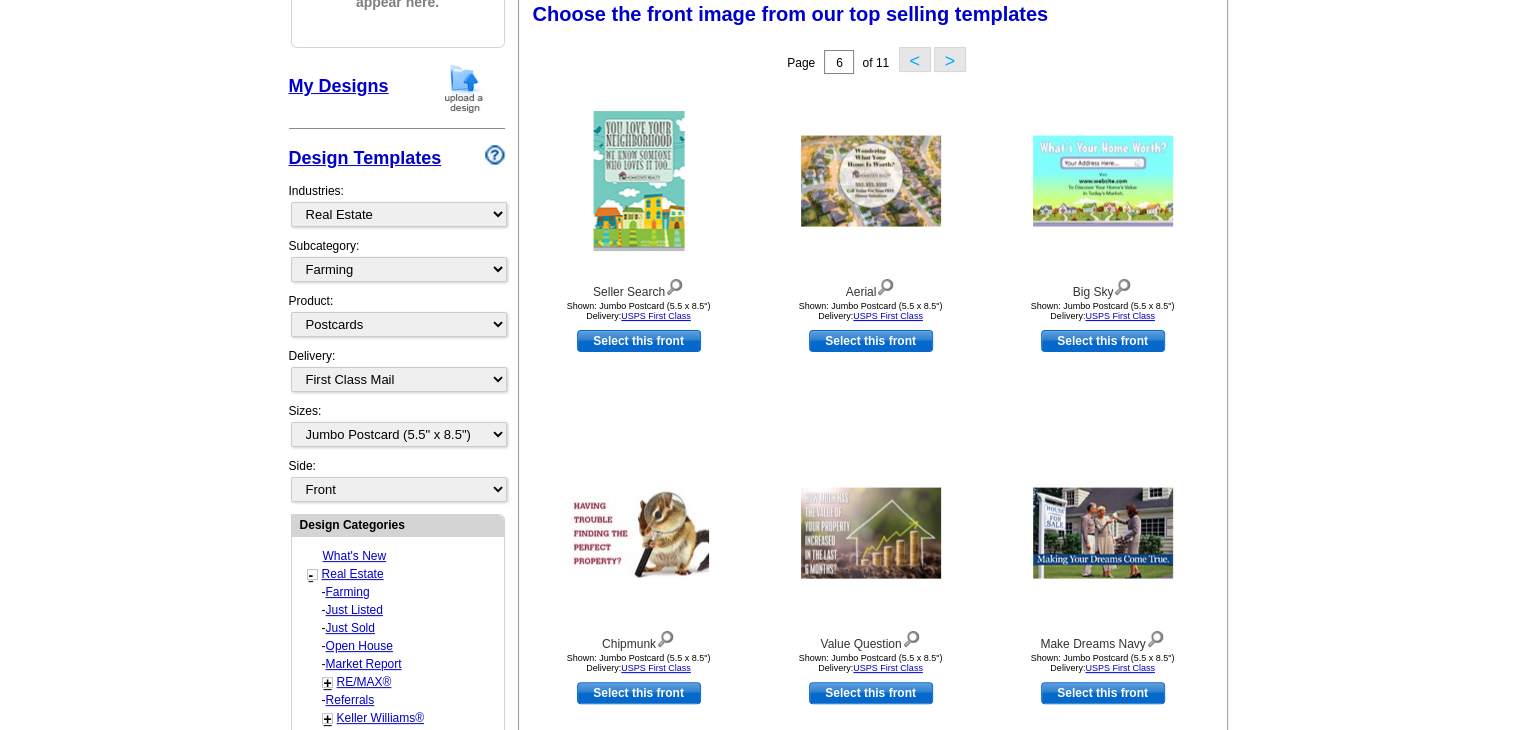 scroll, scrollTop: 295, scrollLeft: 0, axis: vertical 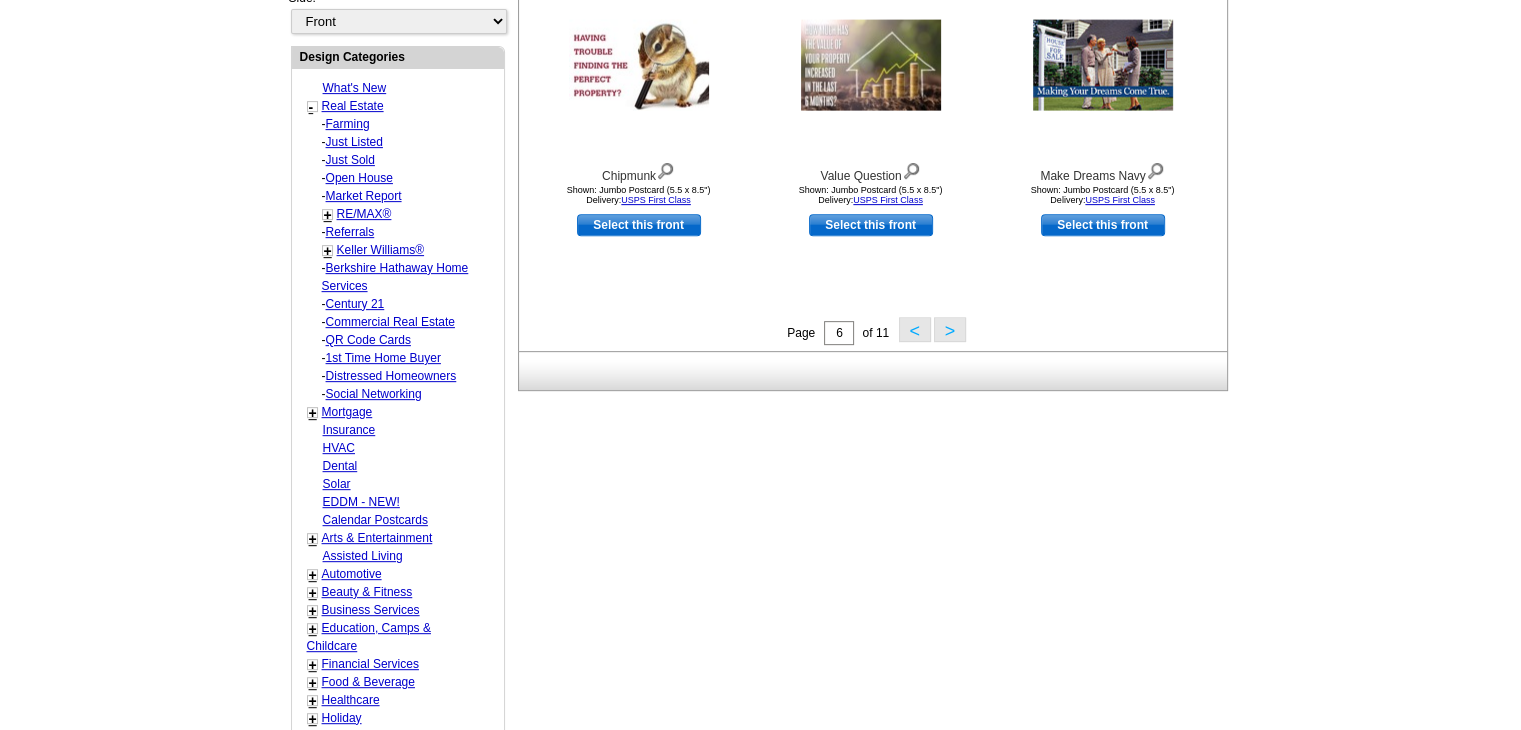 click on ">" at bounding box center (950, 329) 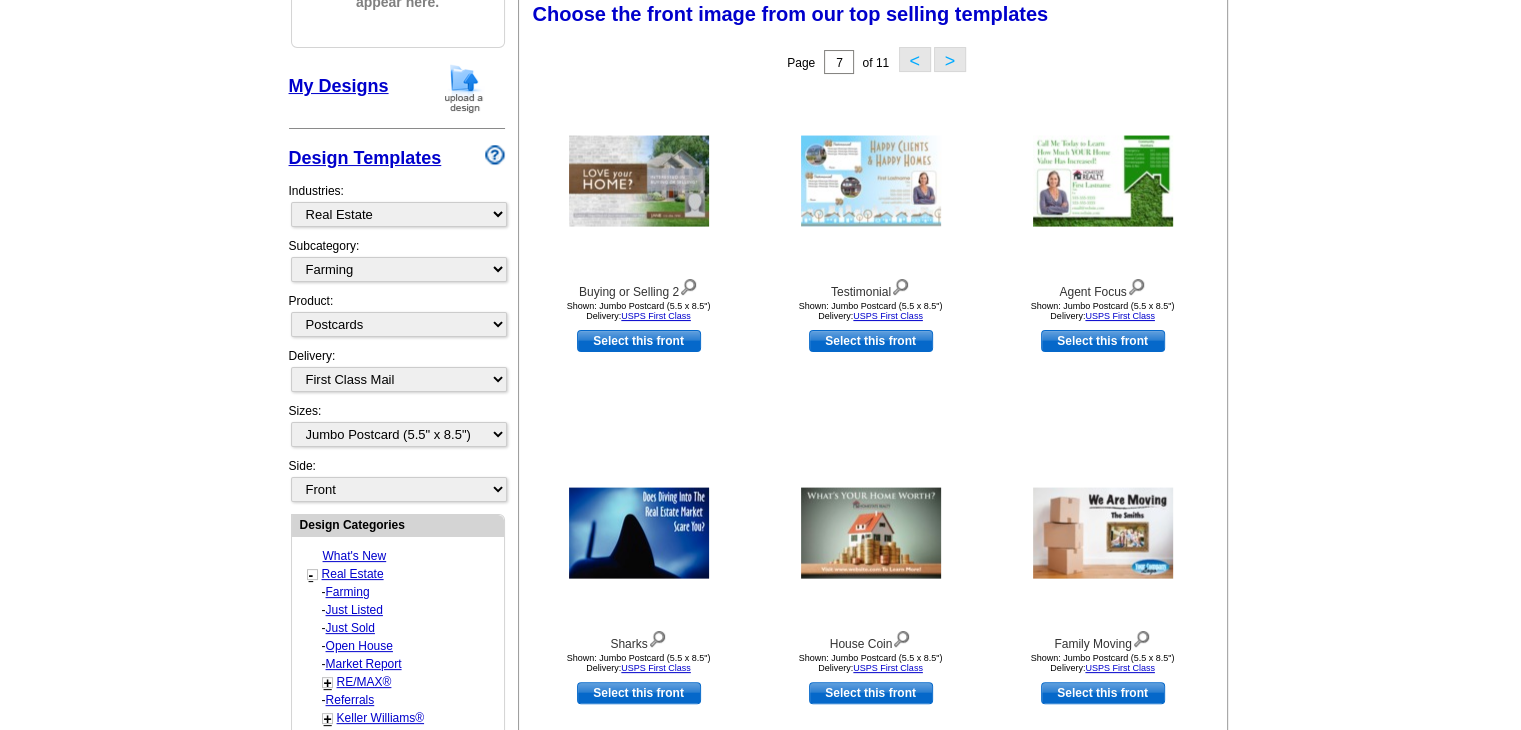 scroll, scrollTop: 295, scrollLeft: 0, axis: vertical 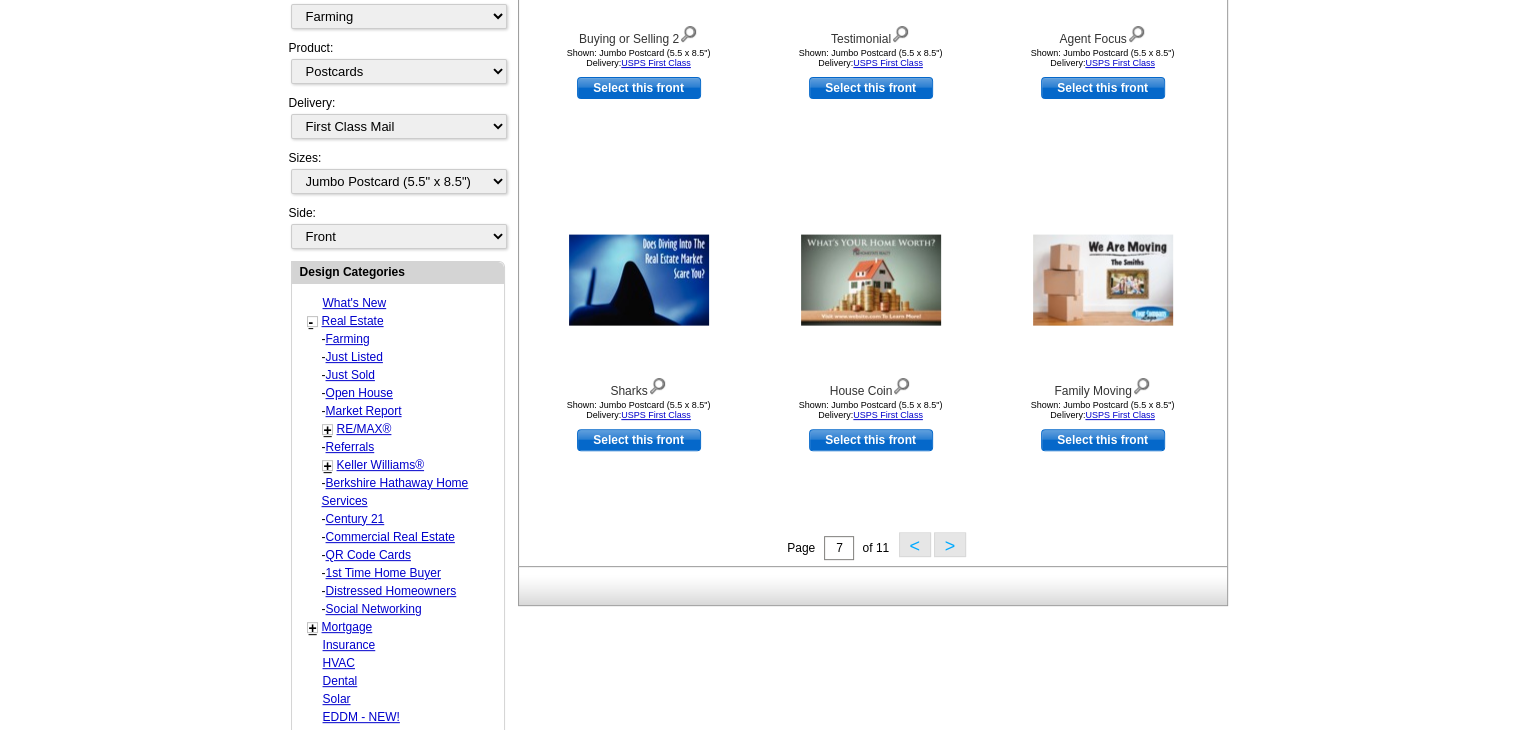 click on ">" at bounding box center [950, 544] 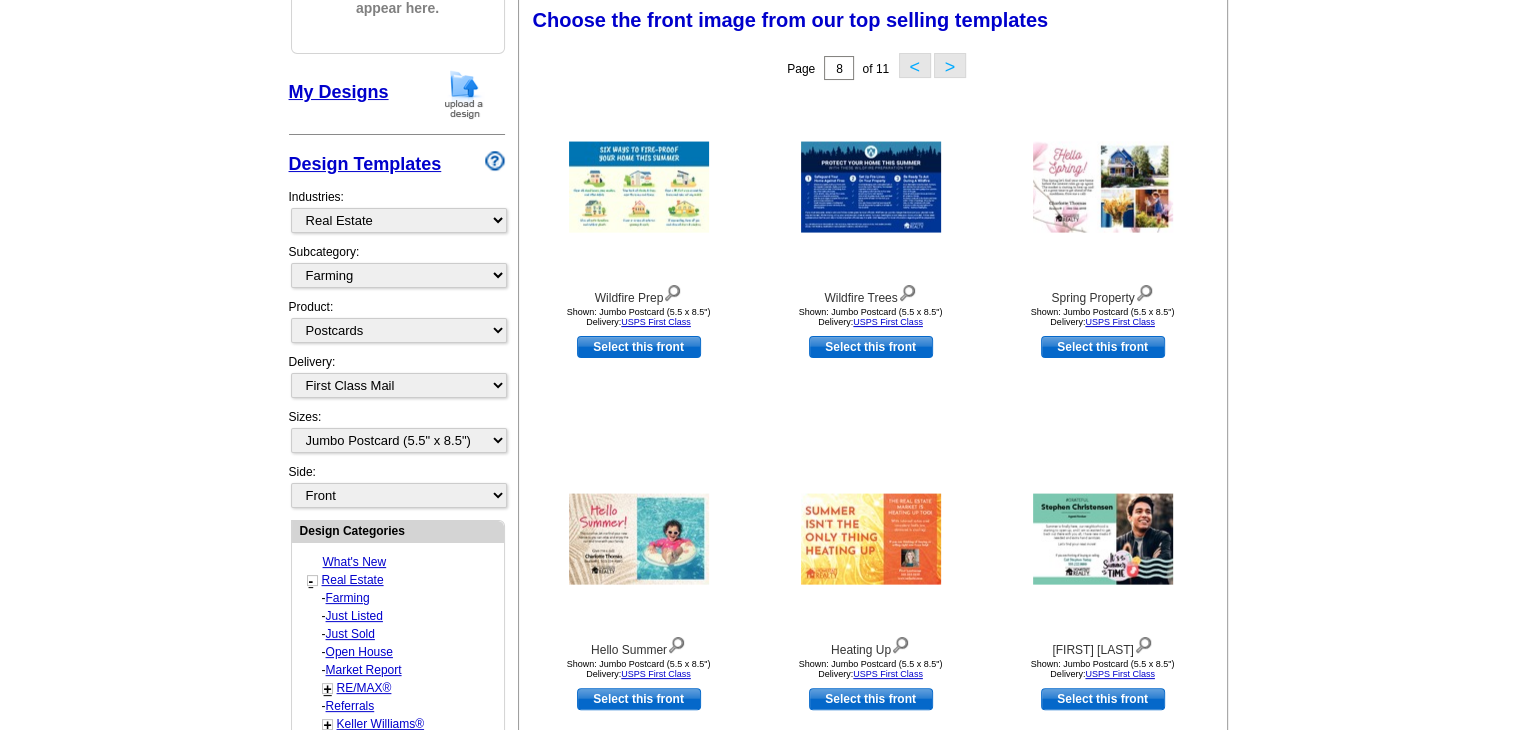 scroll, scrollTop: 295, scrollLeft: 0, axis: vertical 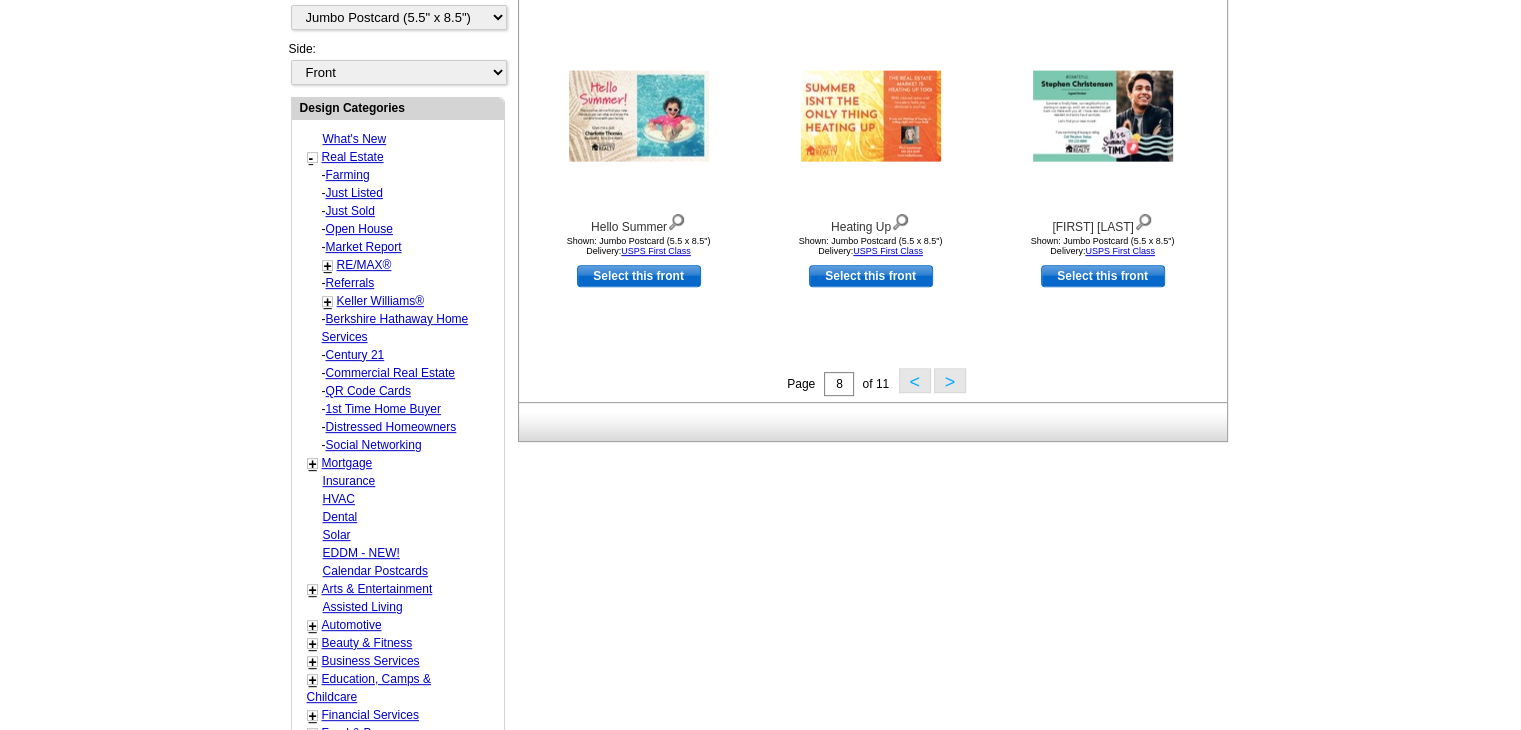 click on ">" at bounding box center [950, 380] 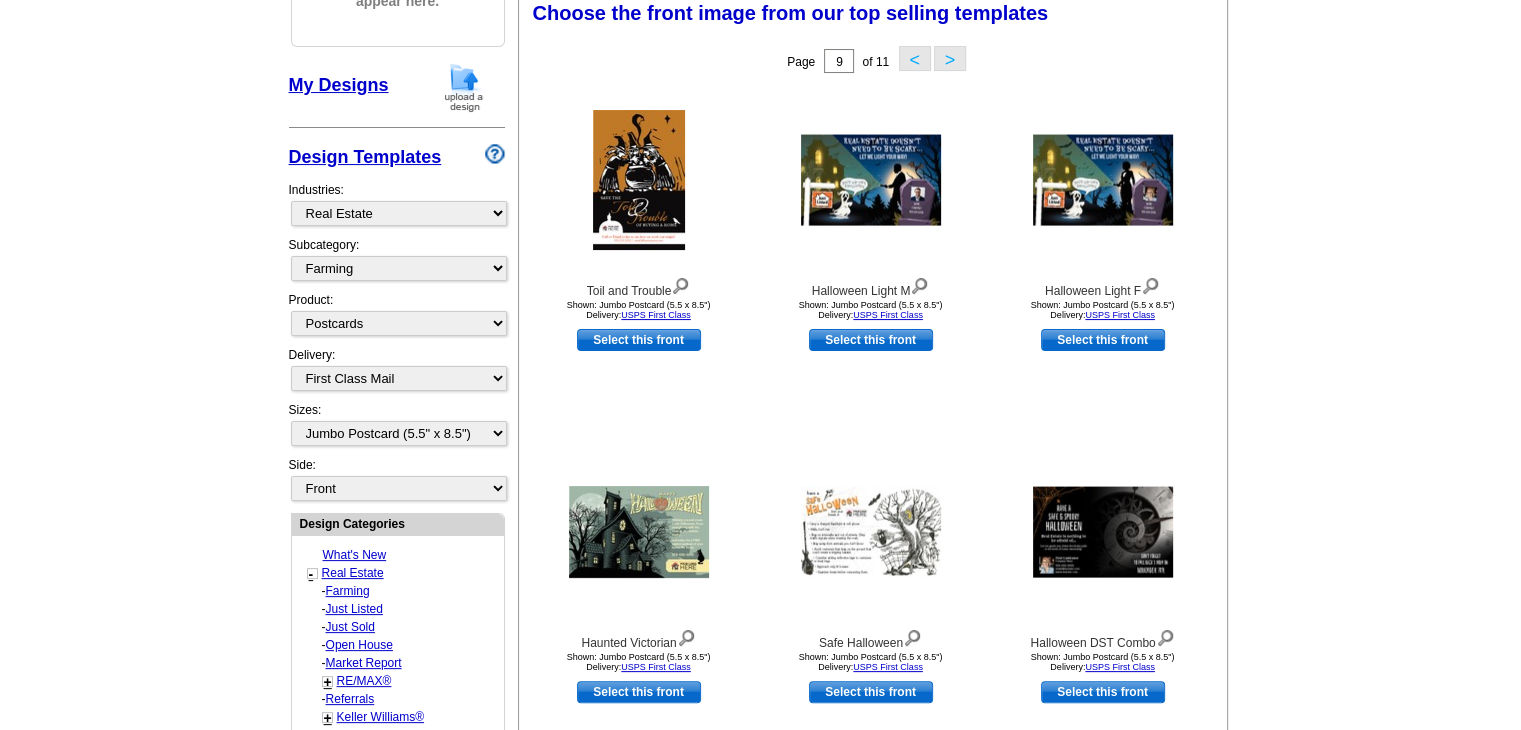 scroll, scrollTop: 295, scrollLeft: 0, axis: vertical 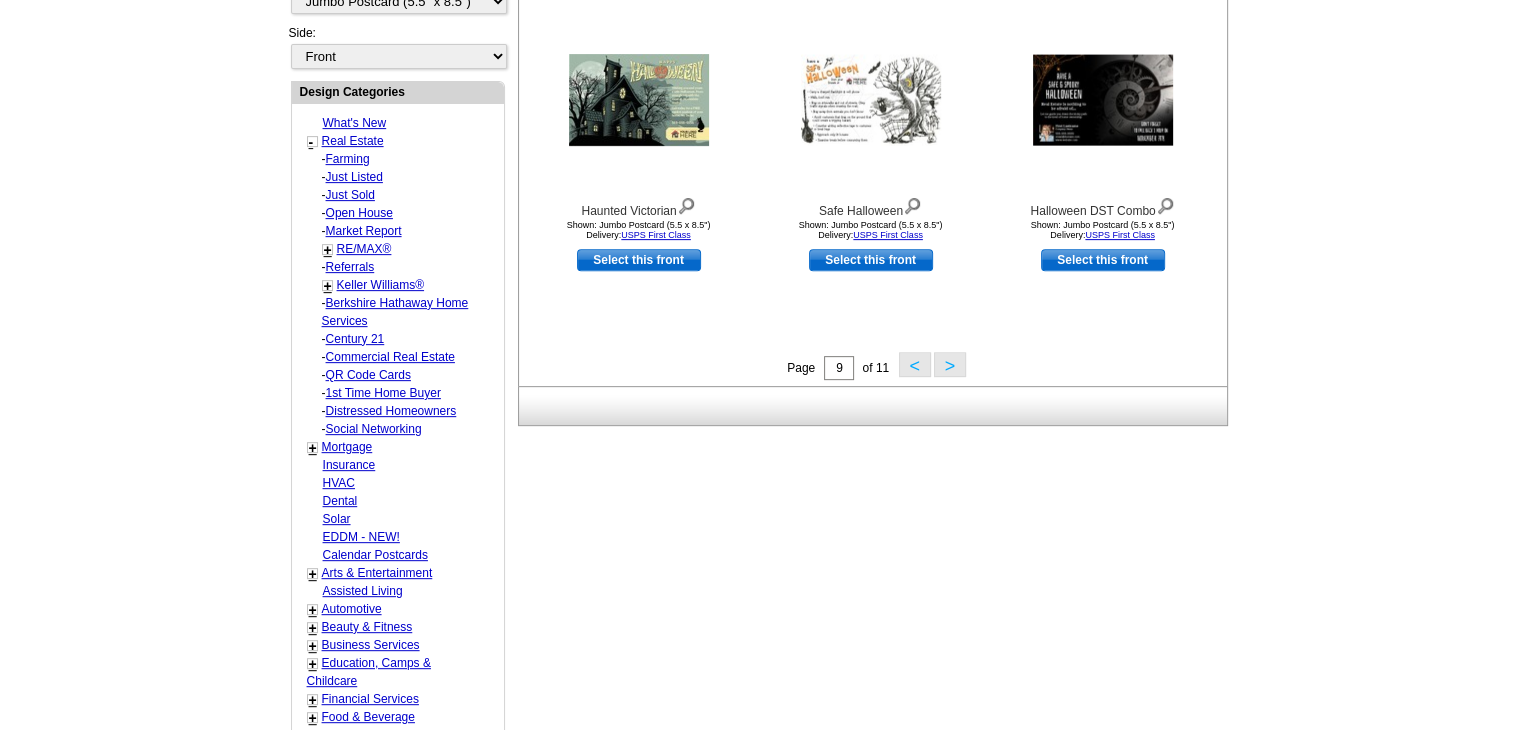 click on ">" at bounding box center (950, 364) 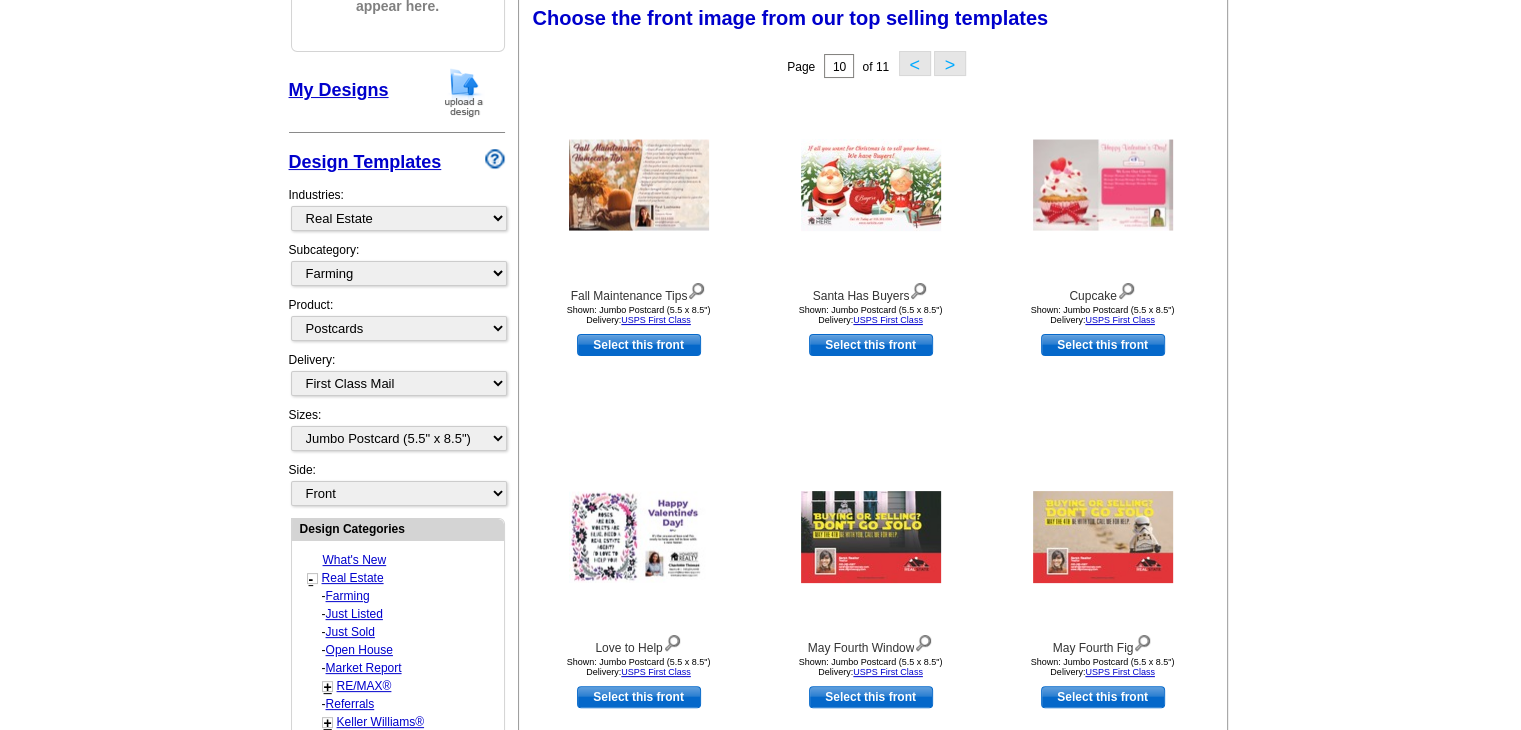 scroll, scrollTop: 295, scrollLeft: 0, axis: vertical 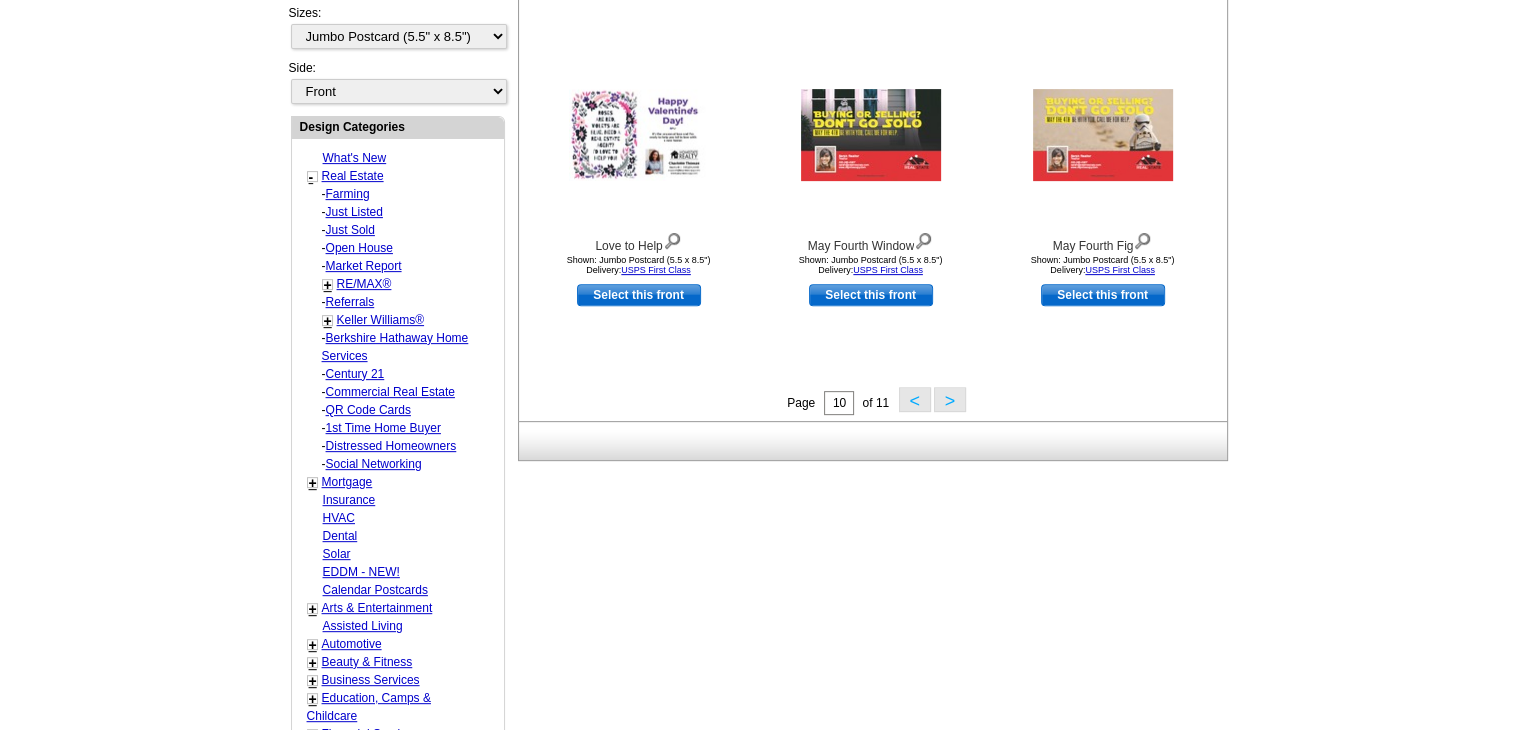 click on ">" at bounding box center (950, 399) 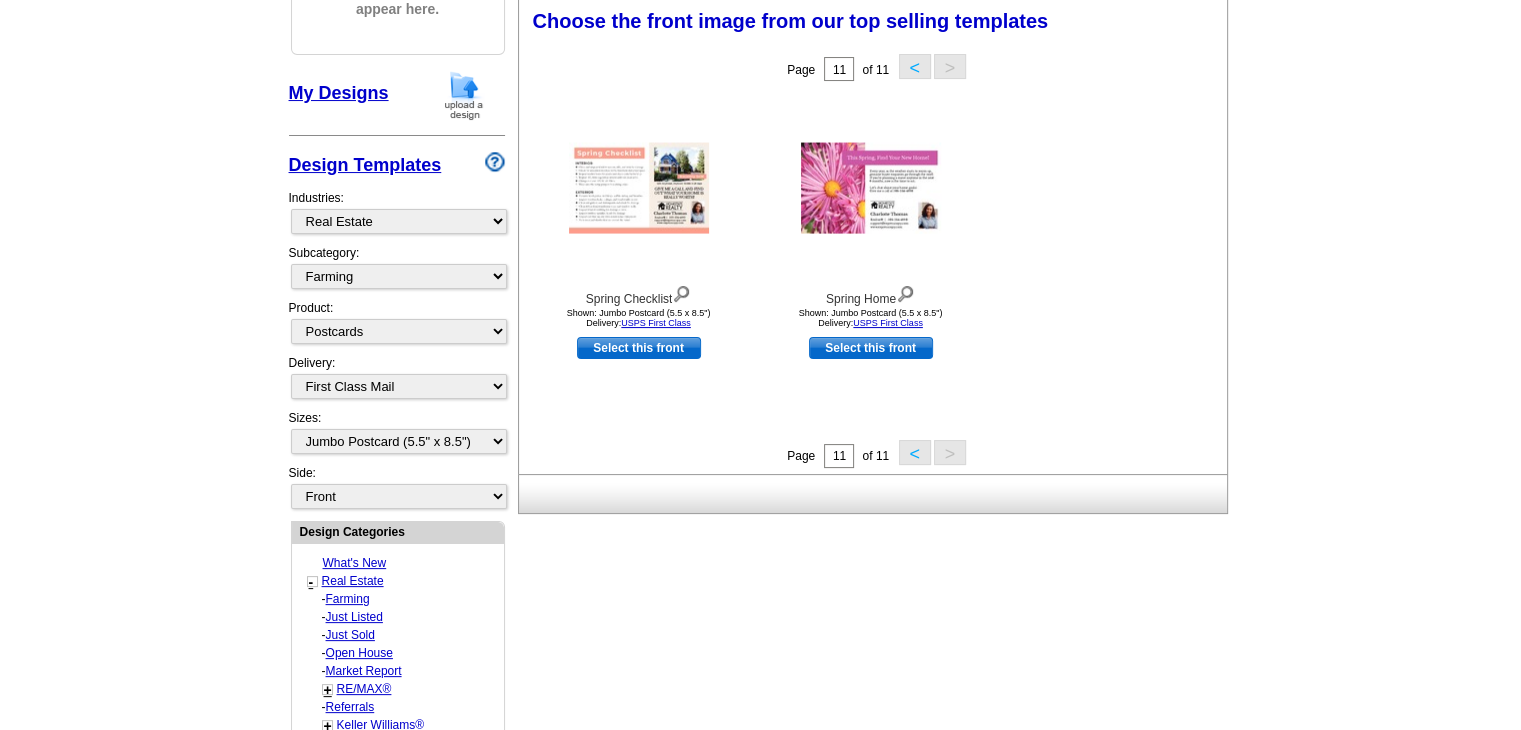 scroll, scrollTop: 295, scrollLeft: 0, axis: vertical 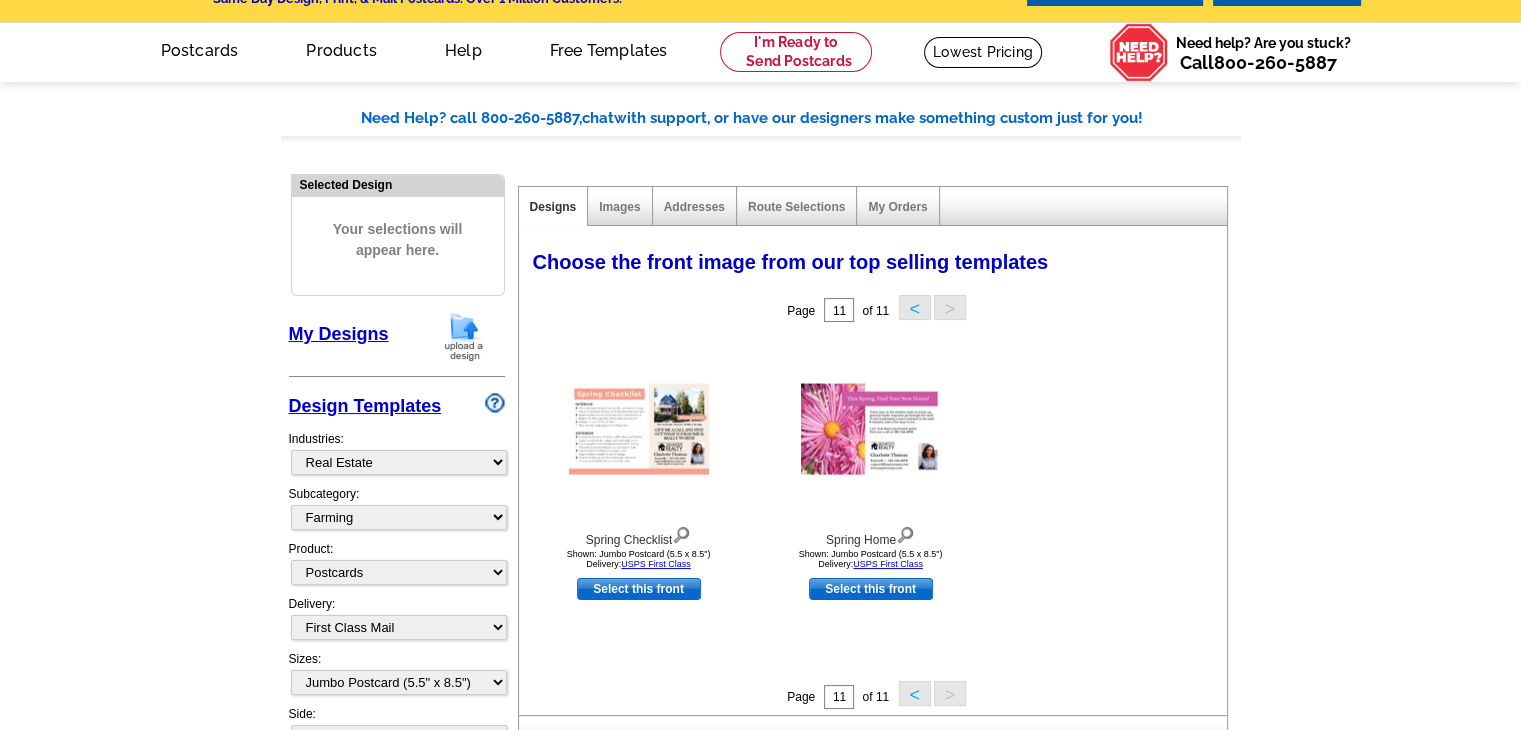 click on "<" at bounding box center [915, 307] 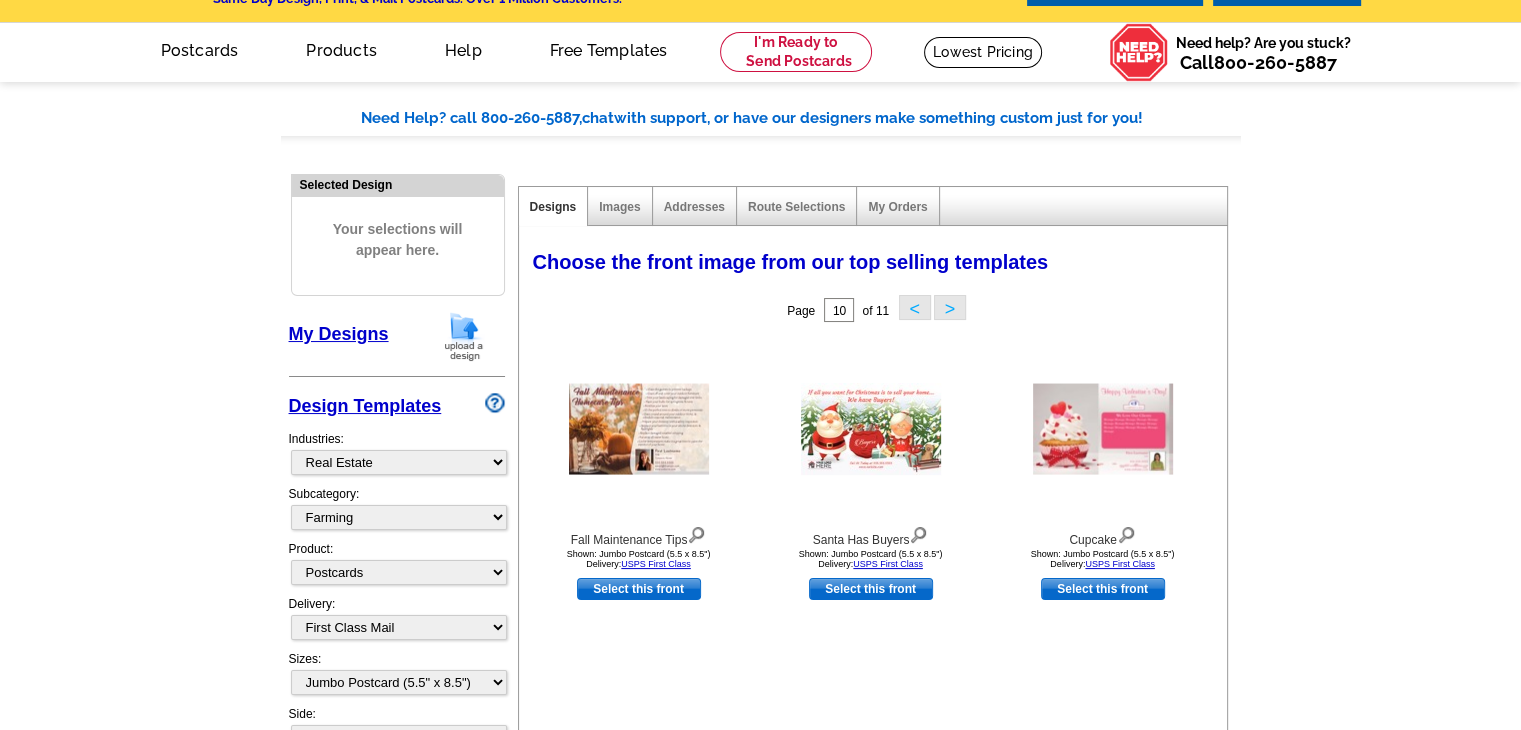 click on "<" at bounding box center (915, 307) 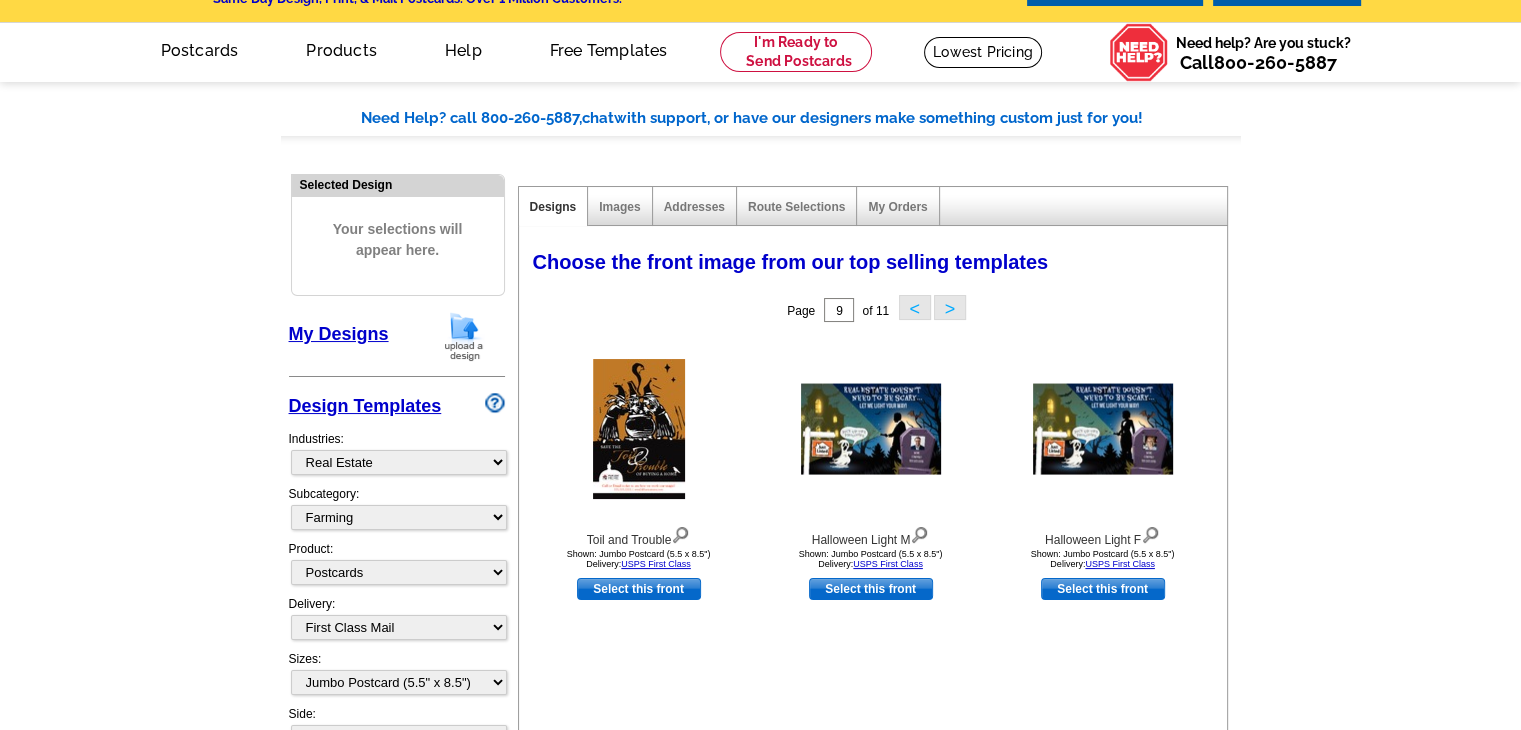 click on "<" at bounding box center (915, 307) 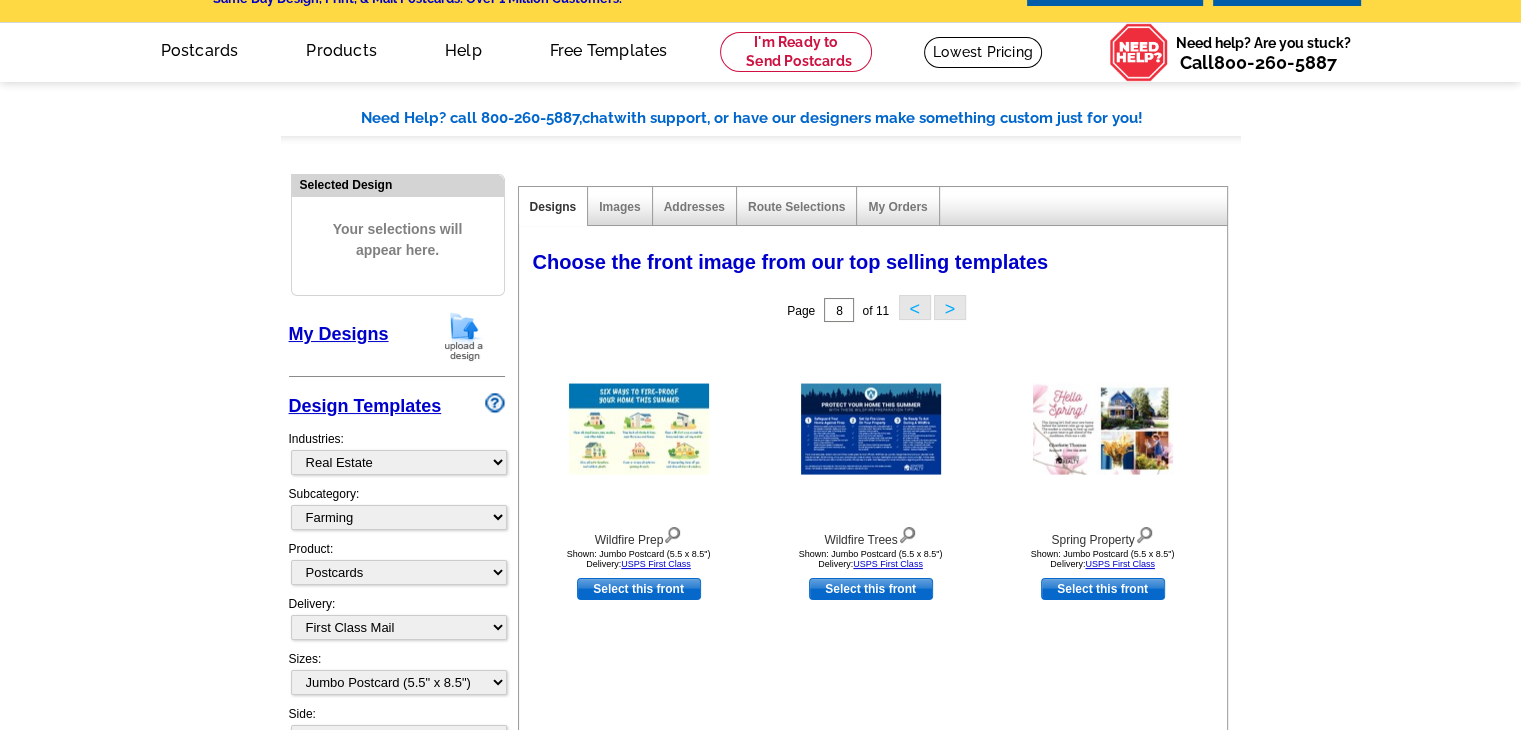 click on "<" at bounding box center [915, 307] 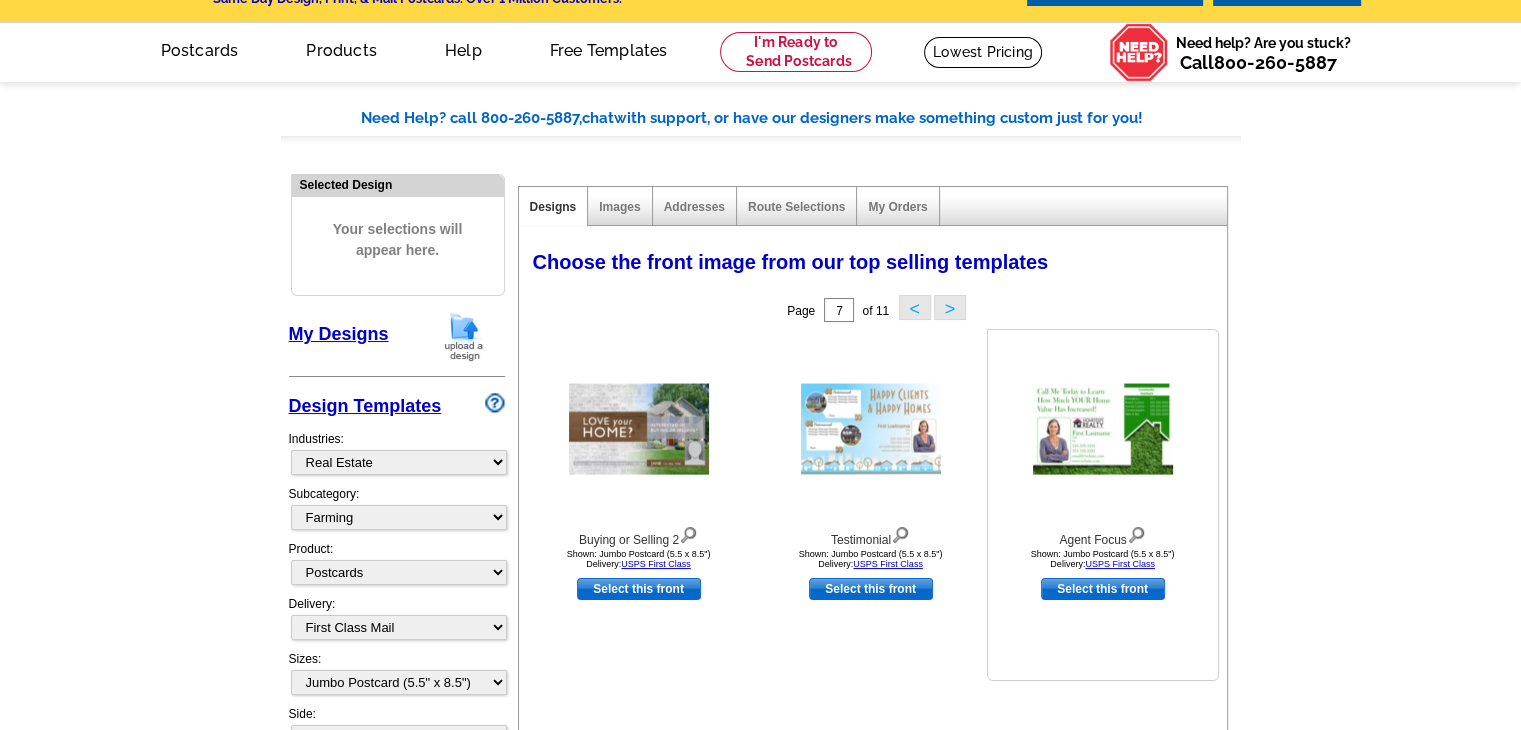 click at bounding box center [1103, 429] 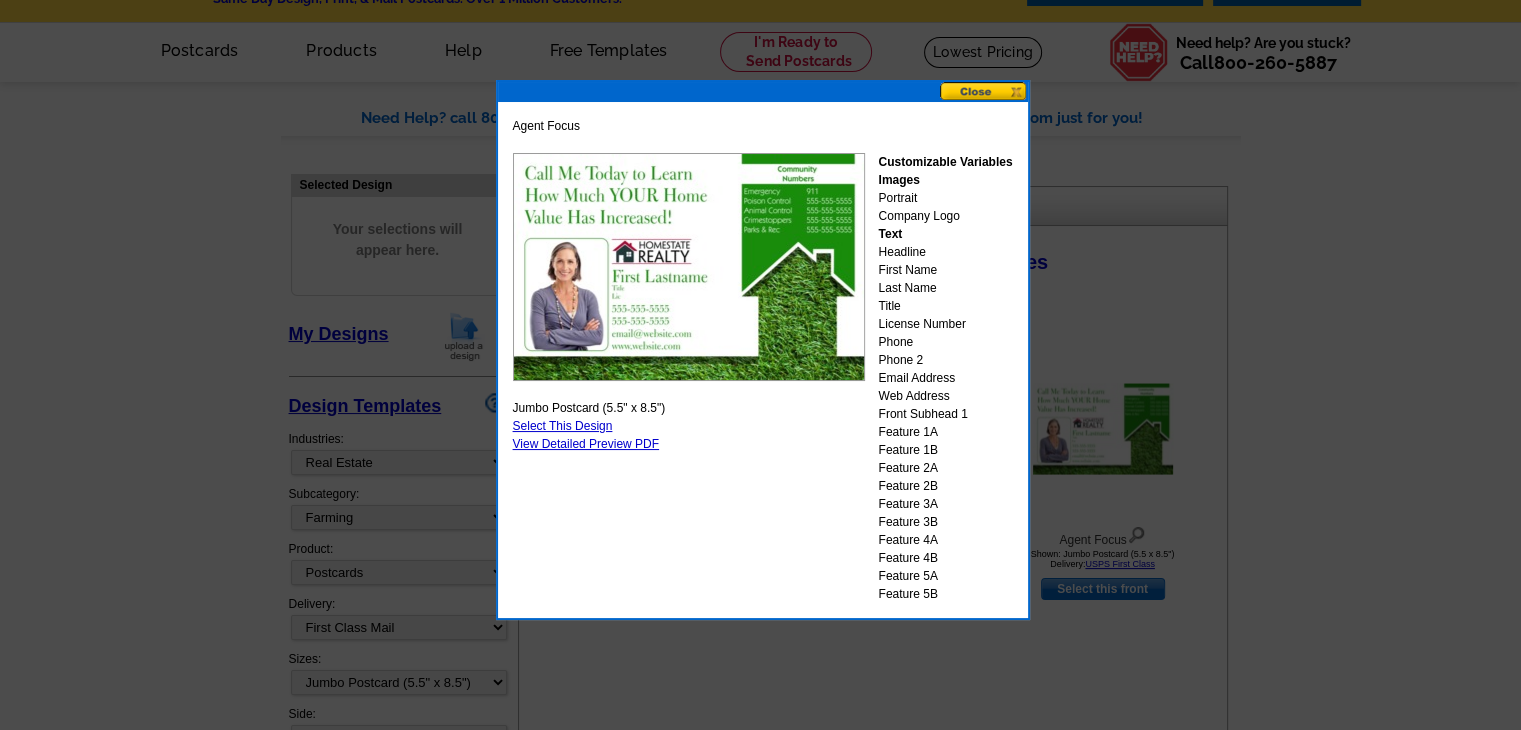 click at bounding box center [984, 91] 